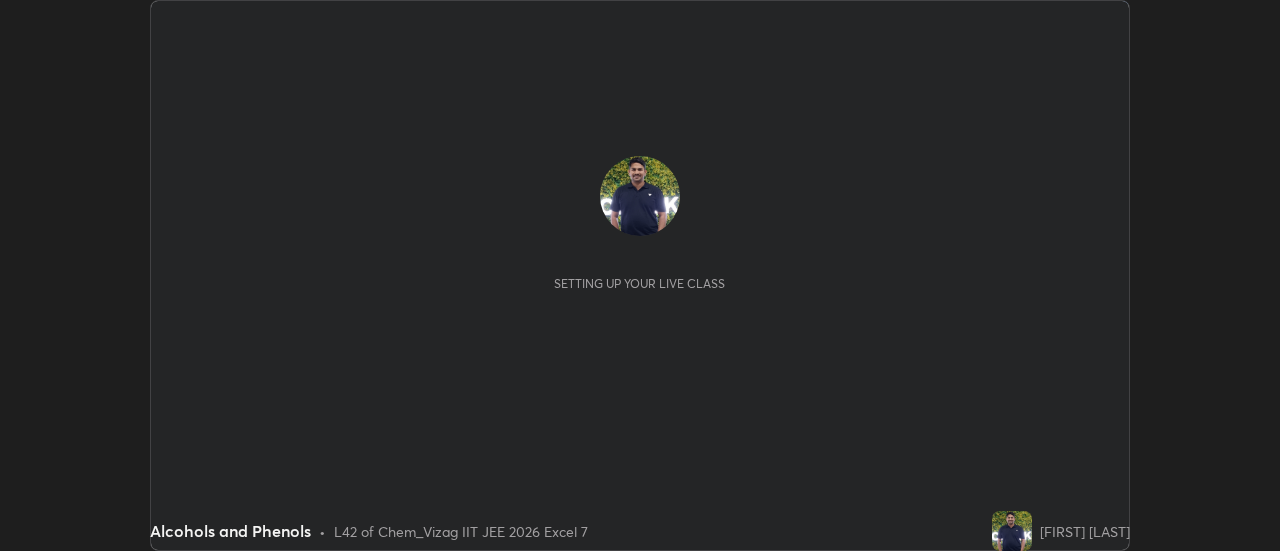 scroll, scrollTop: 0, scrollLeft: 0, axis: both 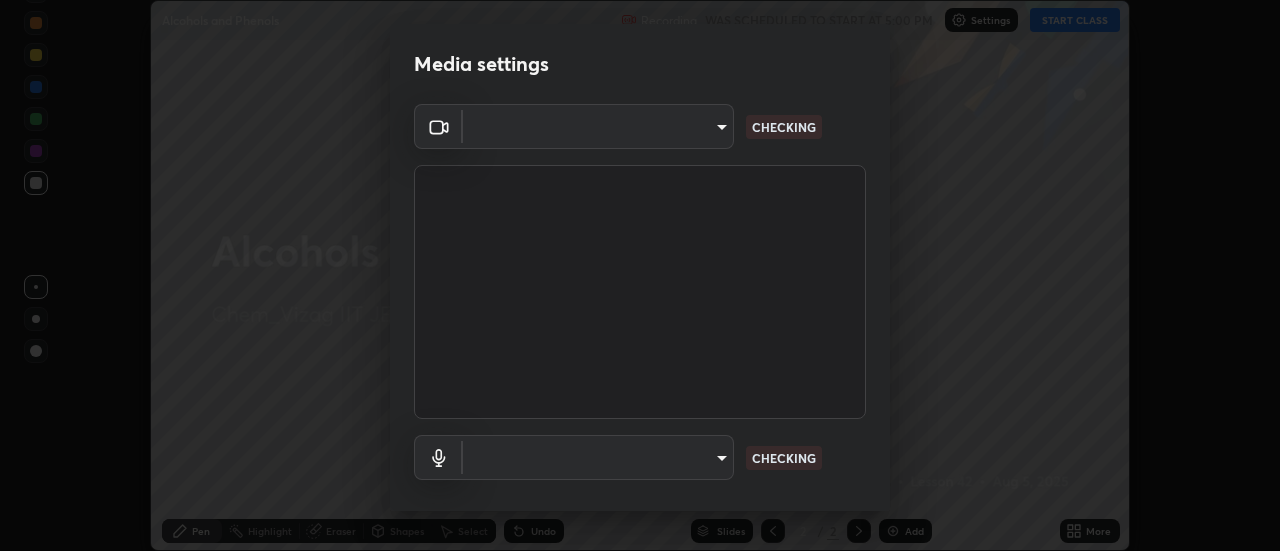 type on "44d0413a7fae474f20ab01619fb3f21c0a9b5757990e816ef2bdf69fc16931c8" 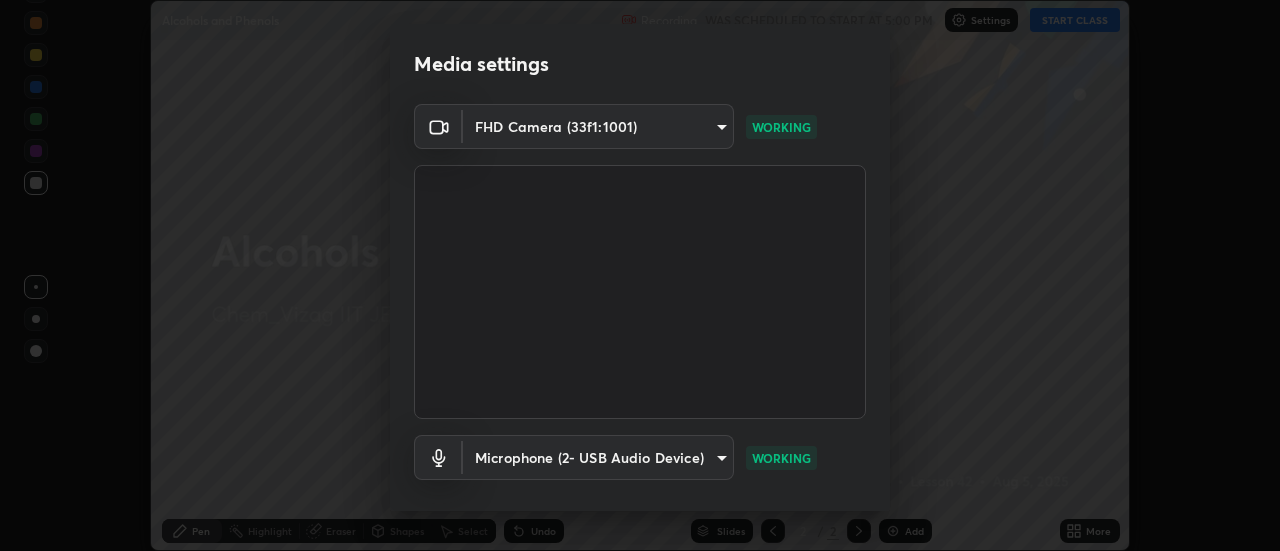 scroll, scrollTop: 105, scrollLeft: 0, axis: vertical 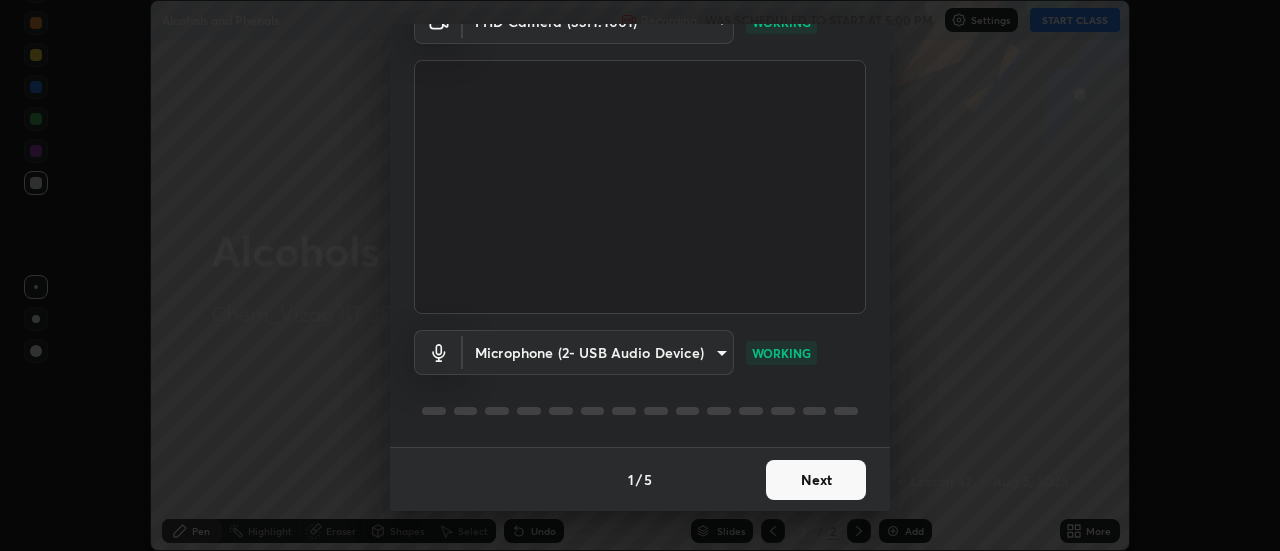 click on "Next" at bounding box center [816, 480] 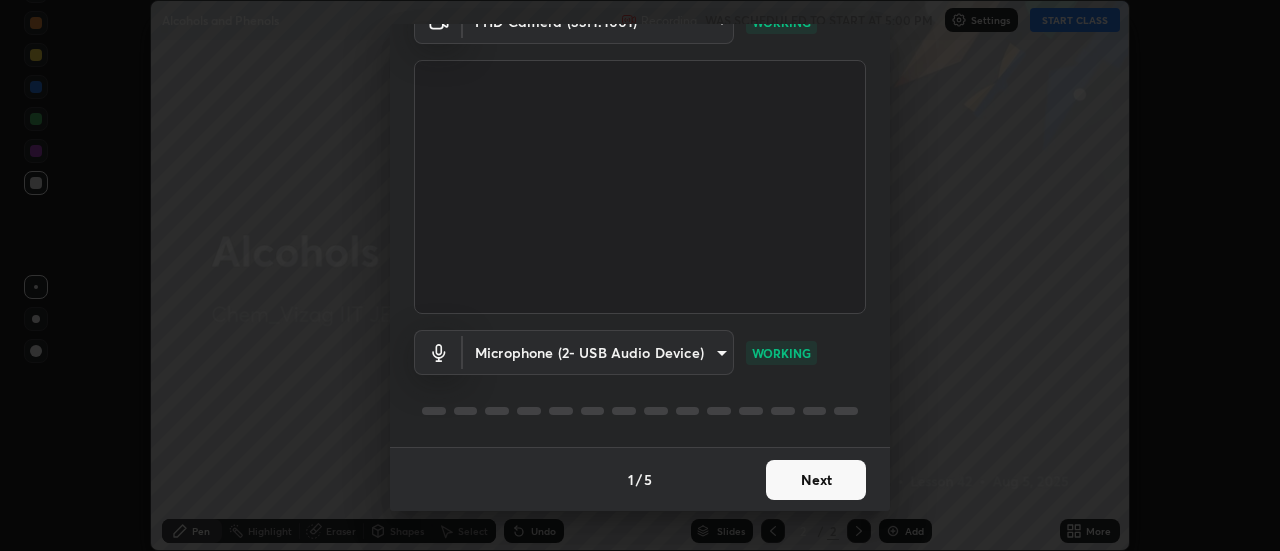 scroll, scrollTop: 0, scrollLeft: 0, axis: both 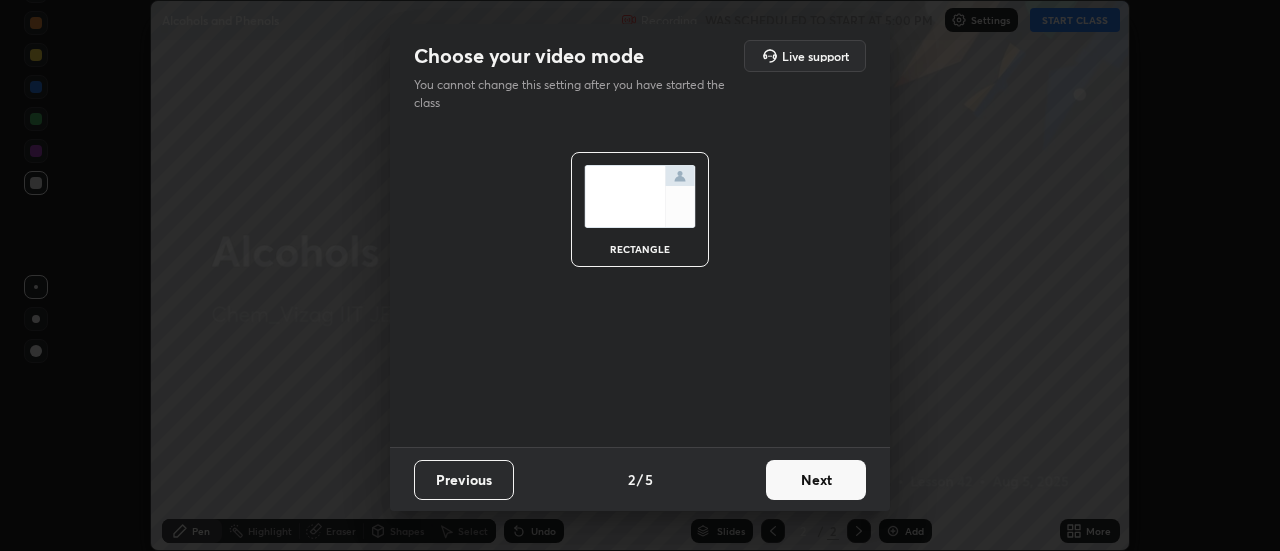 click on "Next" at bounding box center [816, 480] 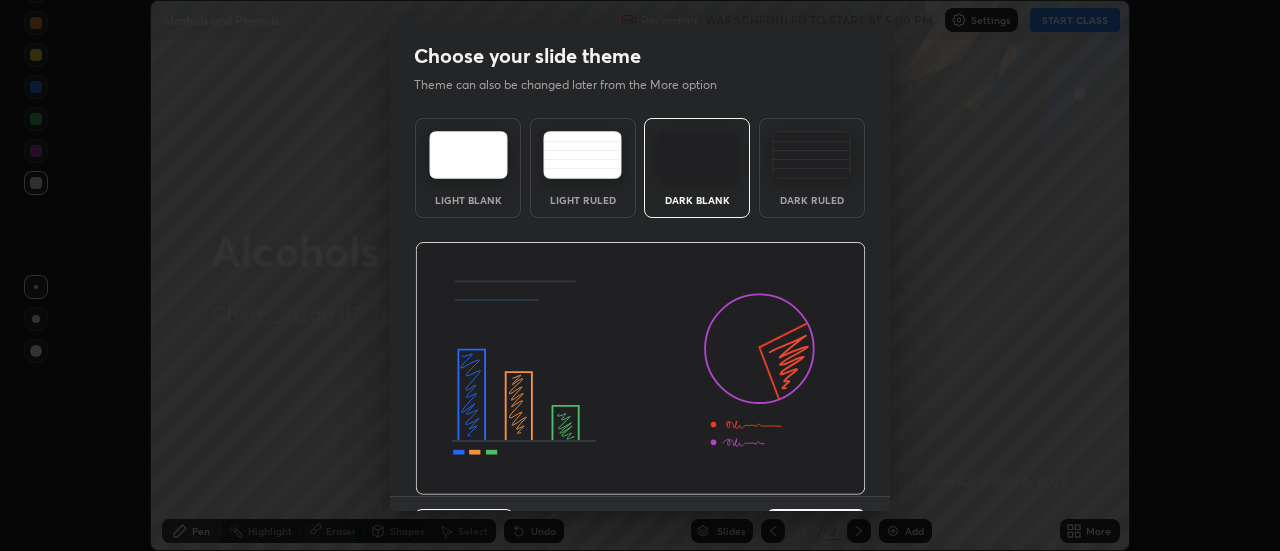 click at bounding box center [640, 369] 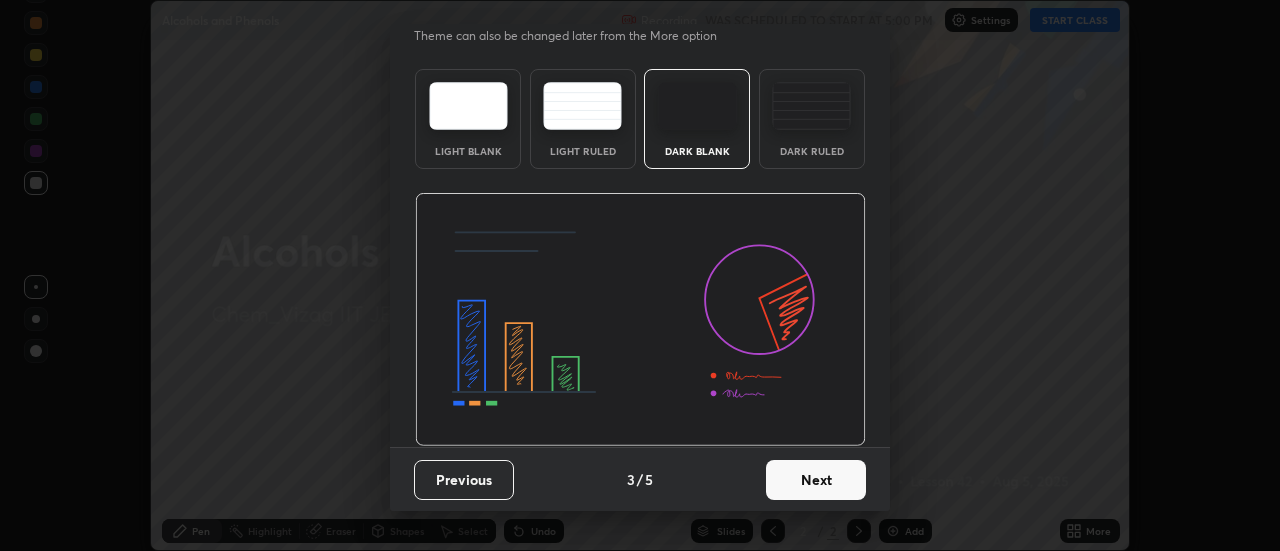 click on "Next" at bounding box center (816, 480) 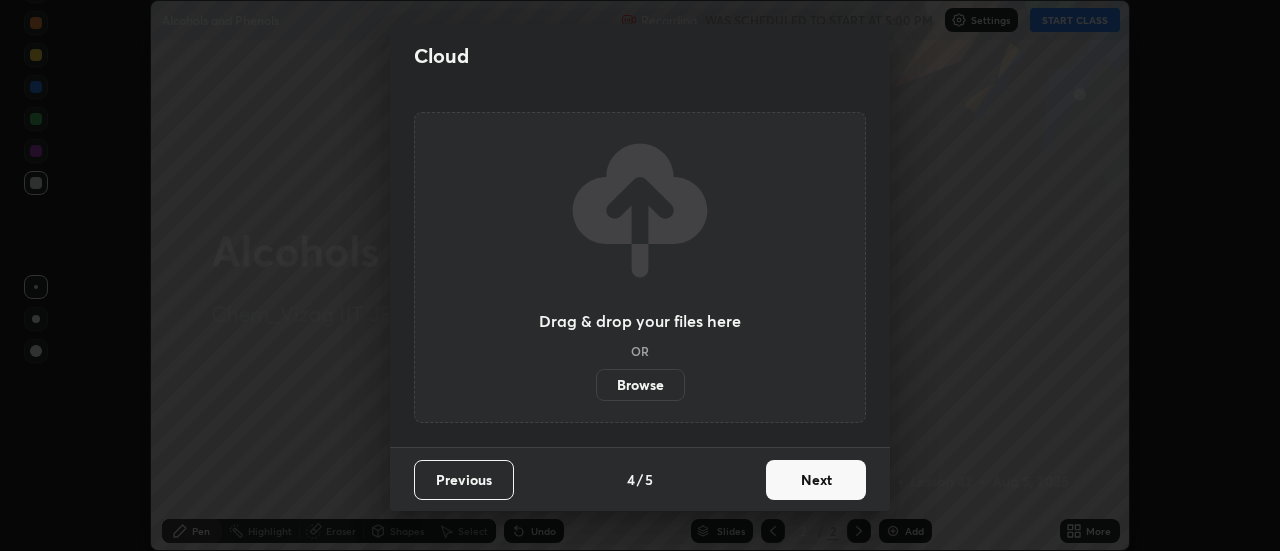 scroll, scrollTop: 0, scrollLeft: 0, axis: both 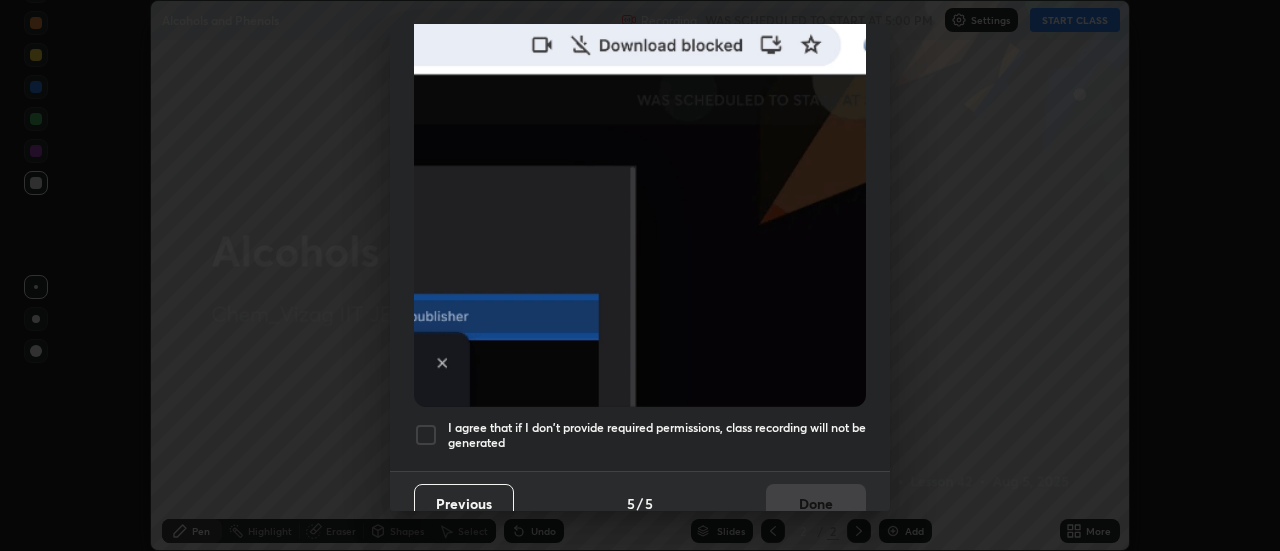 click at bounding box center [426, 435] 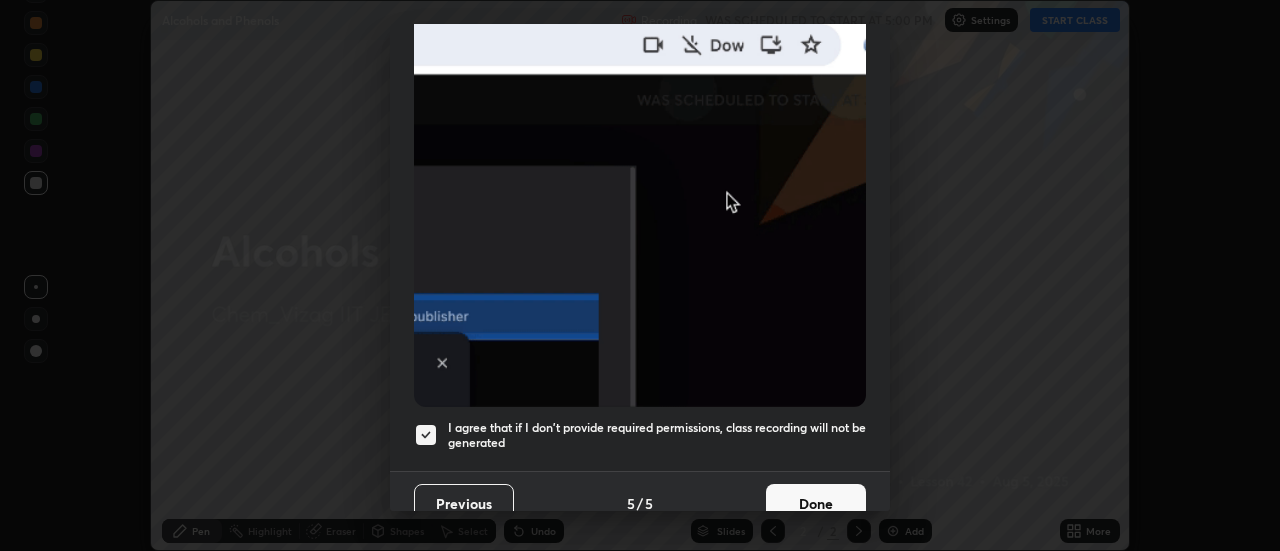 click on "Done" at bounding box center (816, 504) 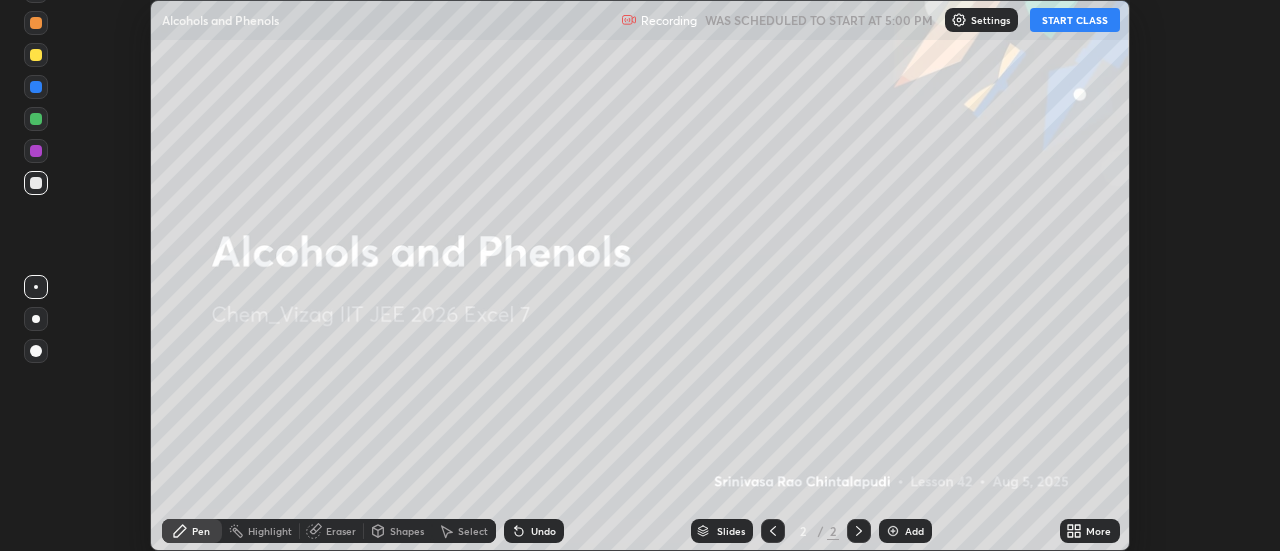 click on "Add" at bounding box center (914, 531) 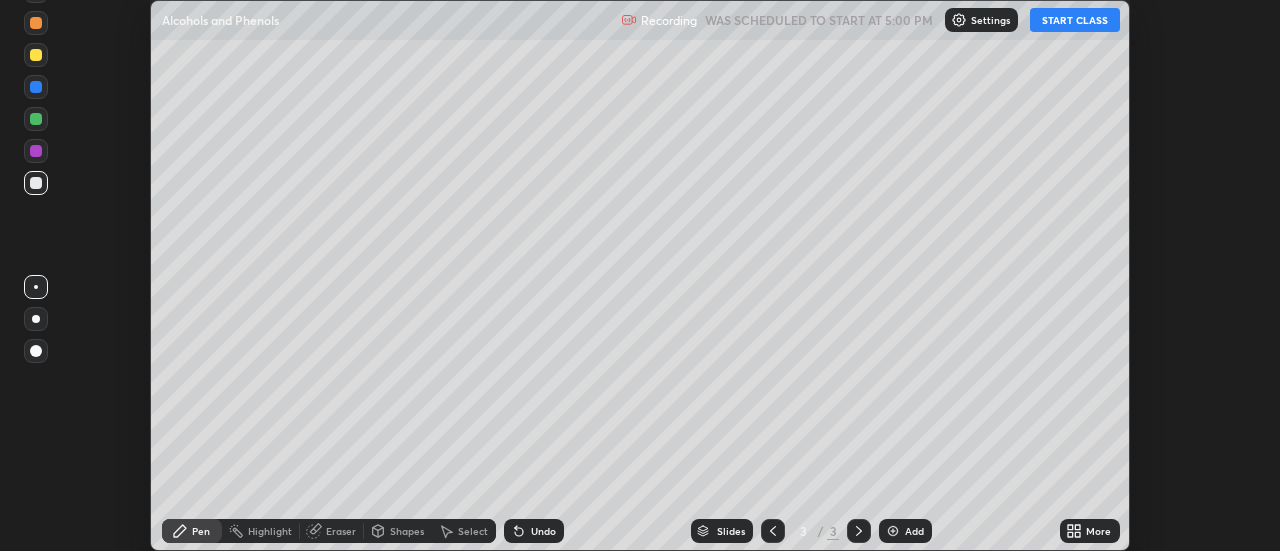 click on "START CLASS" at bounding box center (1075, 20) 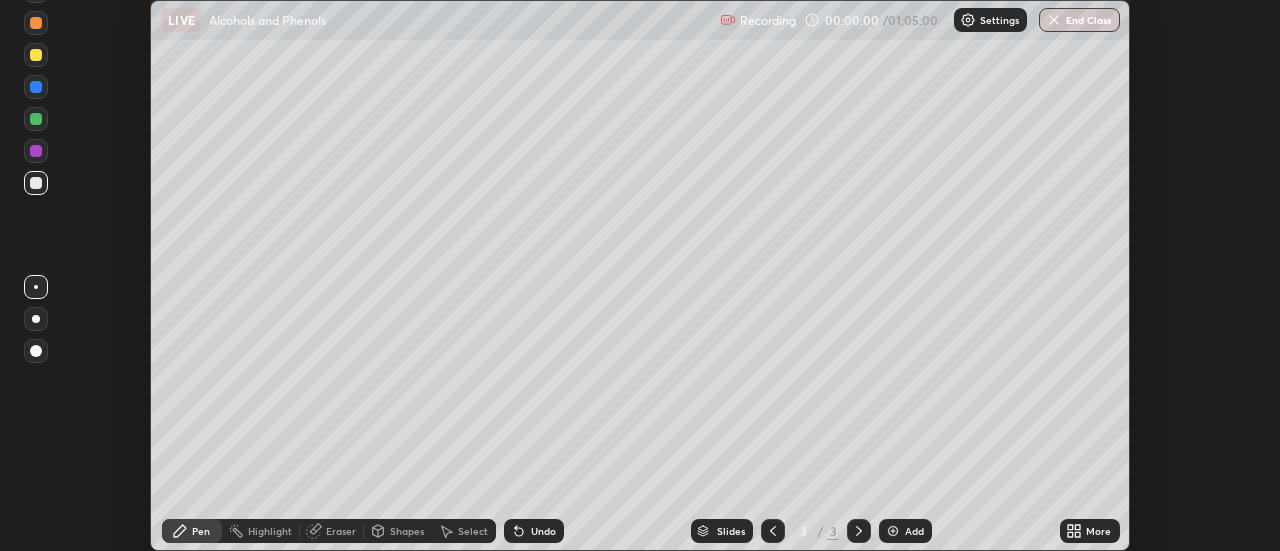click 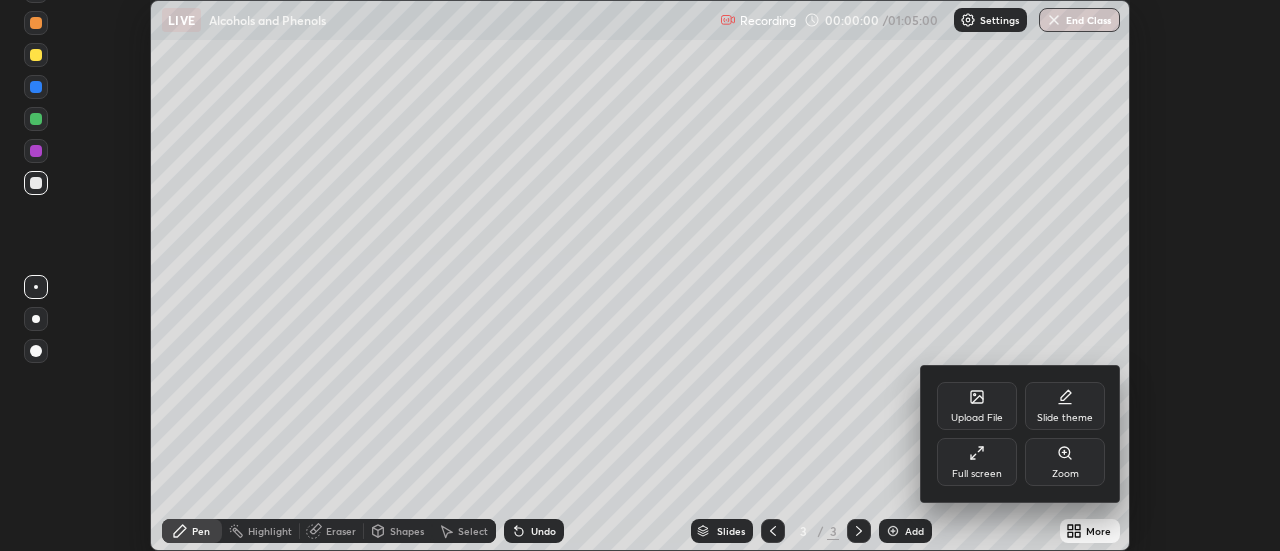 click on "Full screen" at bounding box center (977, 462) 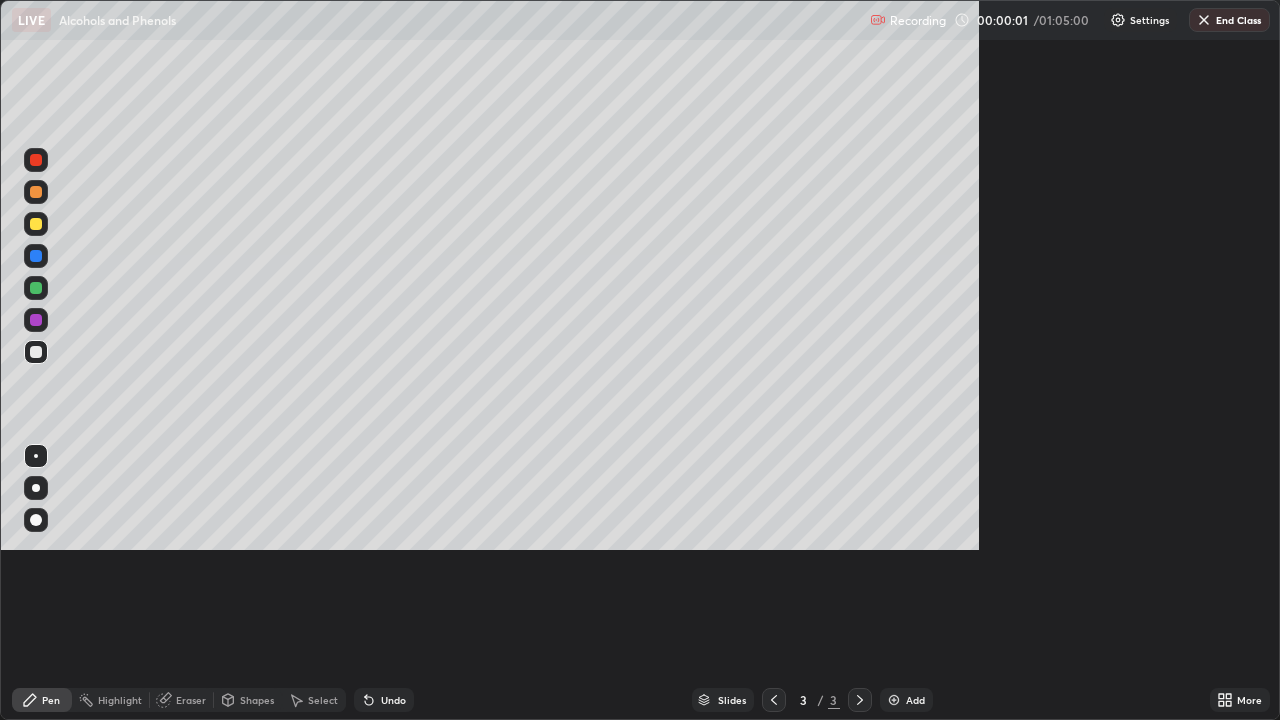 scroll, scrollTop: 99280, scrollLeft: 98720, axis: both 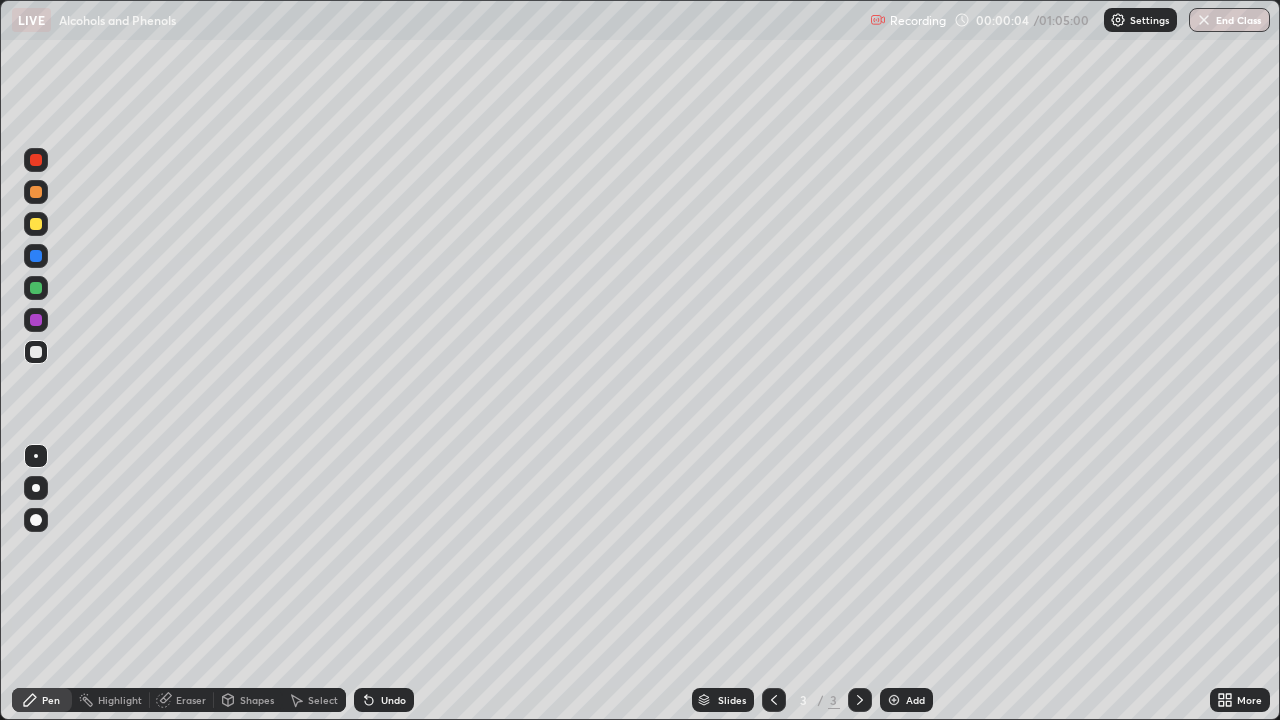 click at bounding box center [36, 488] 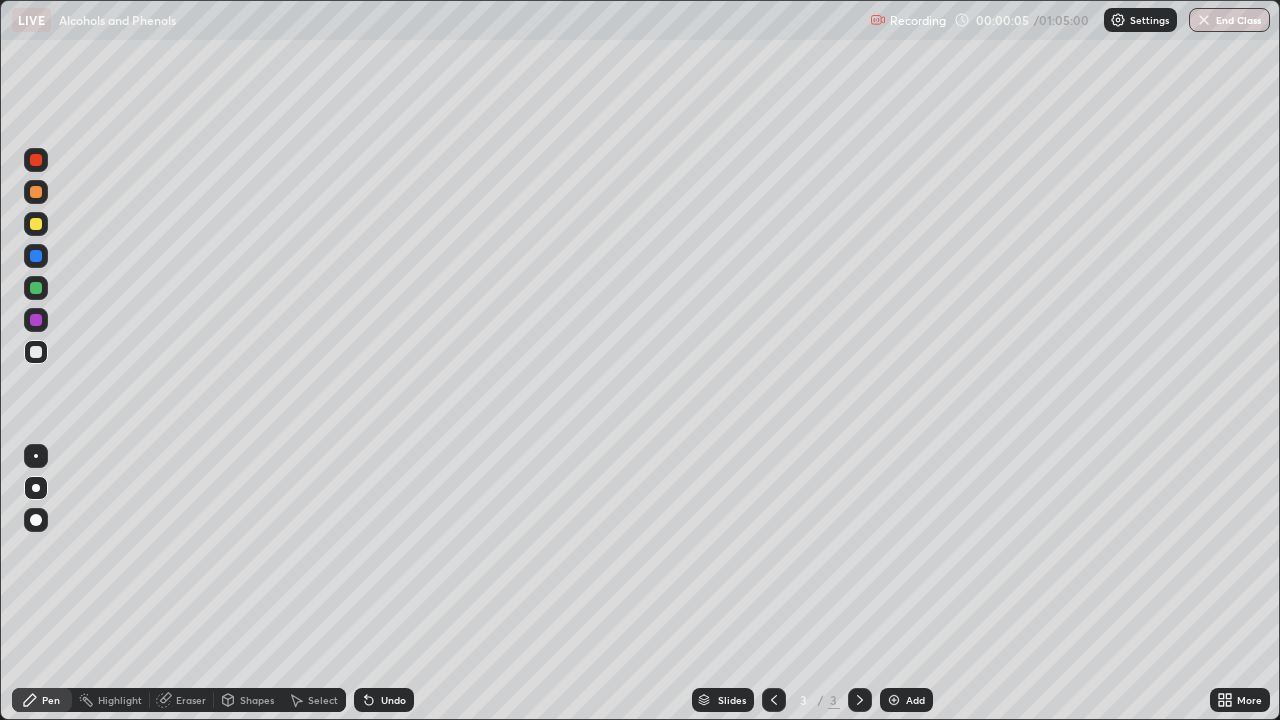 click at bounding box center (36, 224) 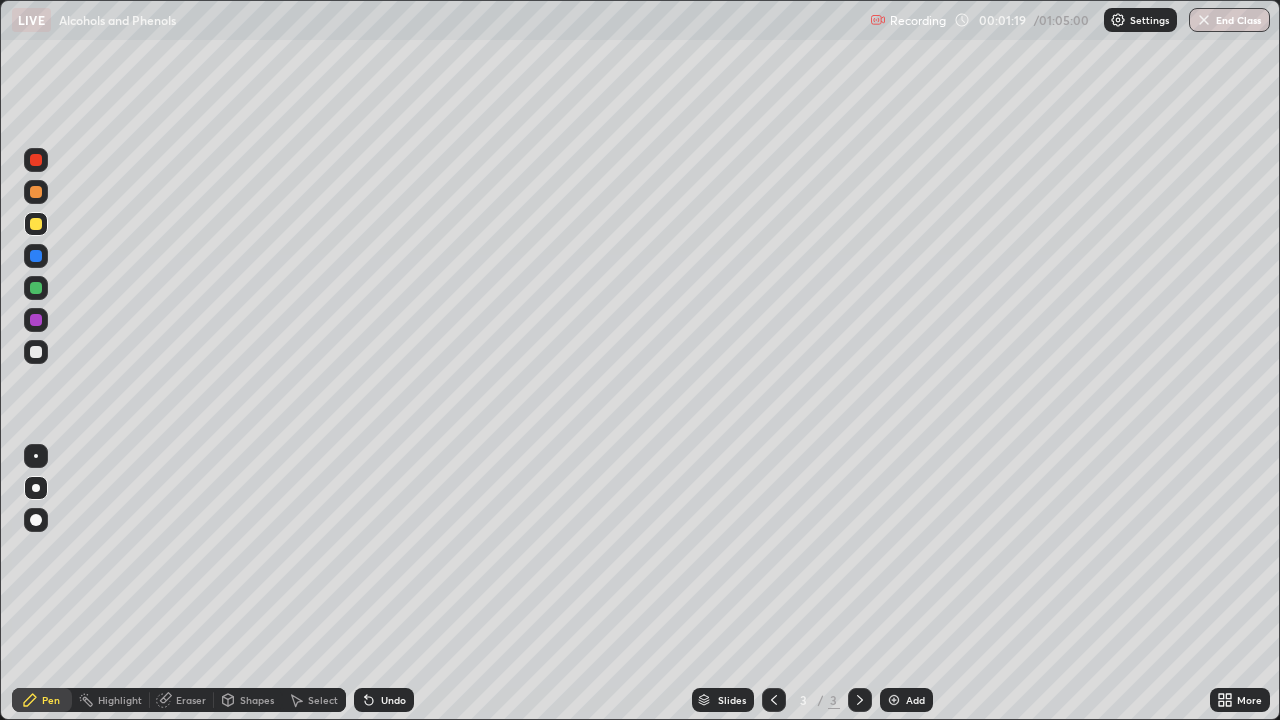 click at bounding box center [36, 192] 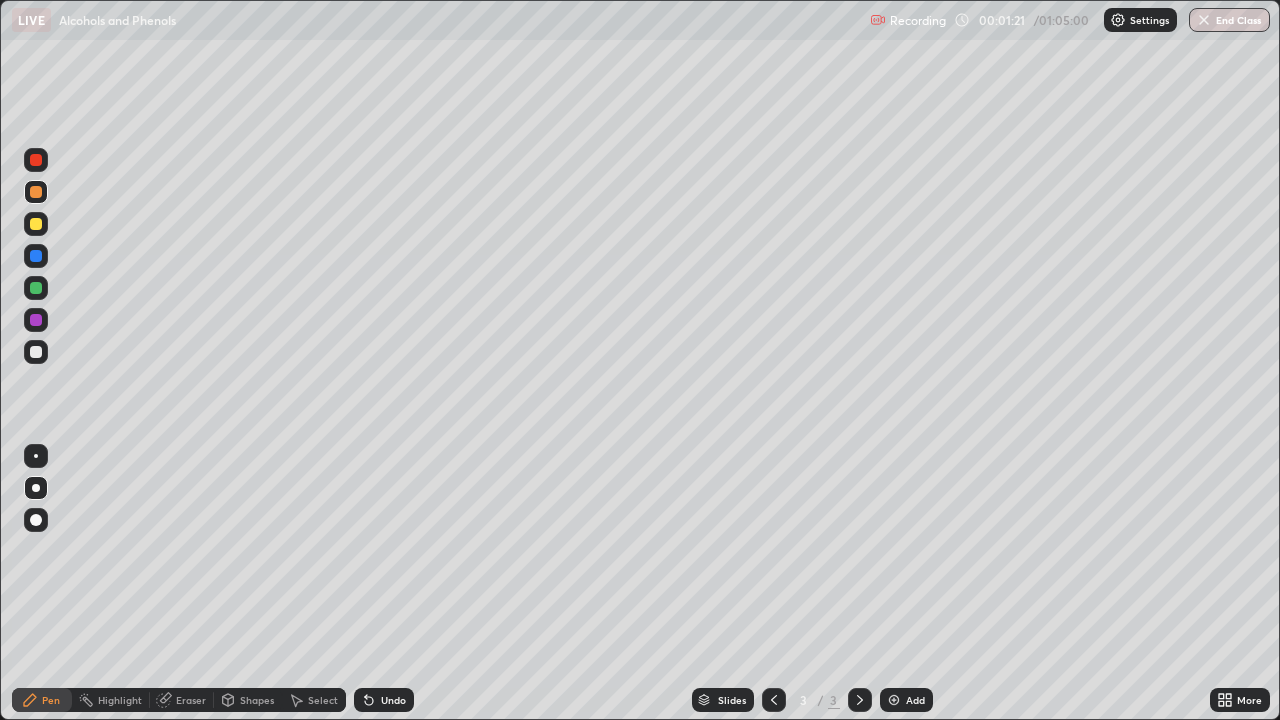 click at bounding box center [36, 224] 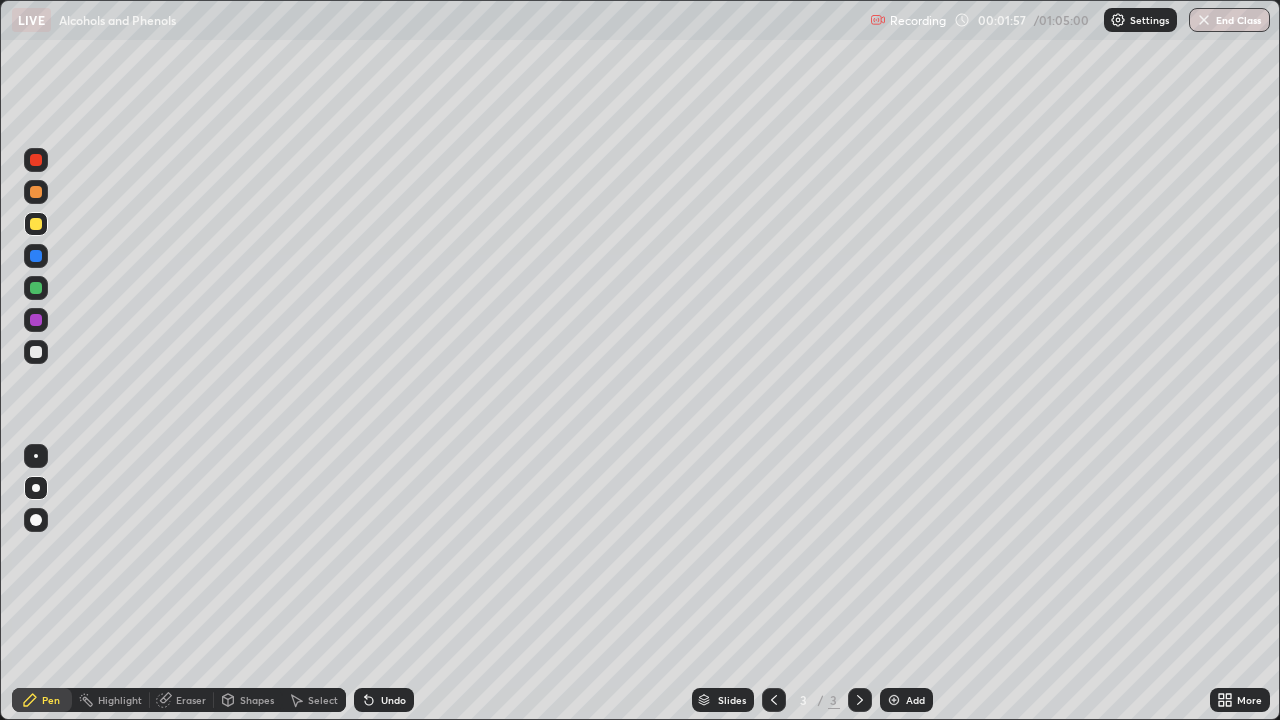 click at bounding box center [36, 352] 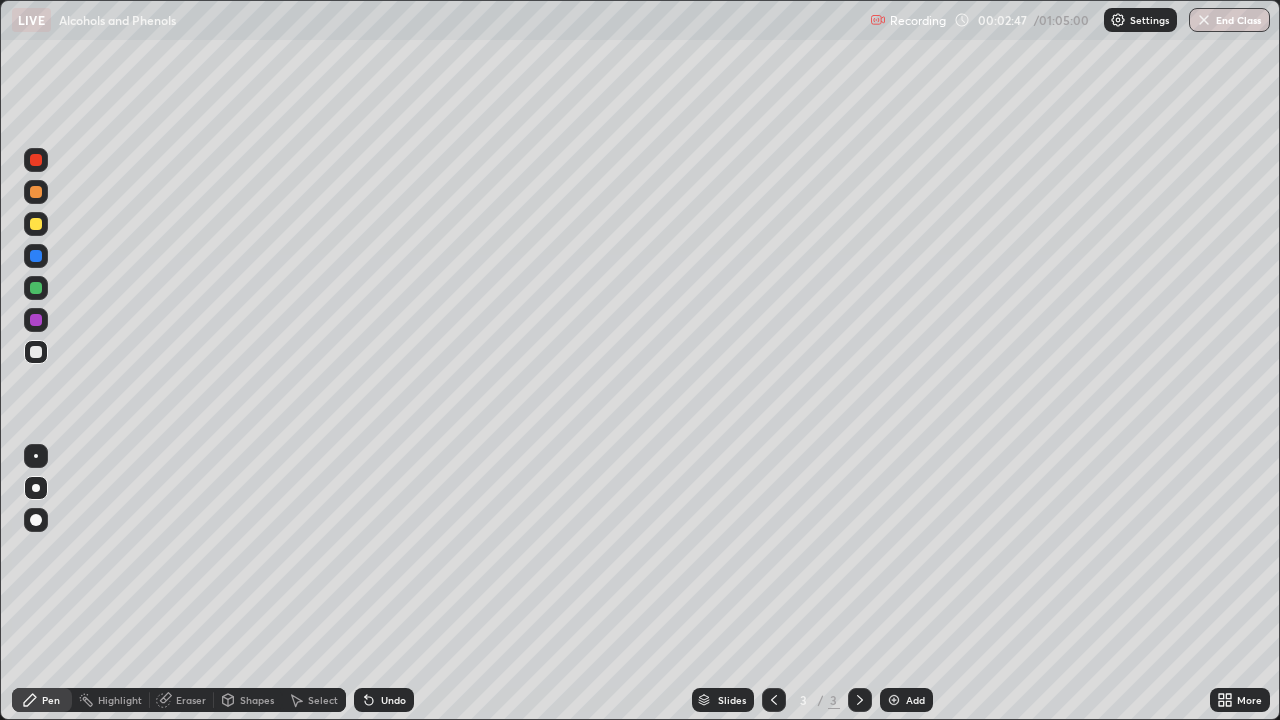 click at bounding box center [36, 192] 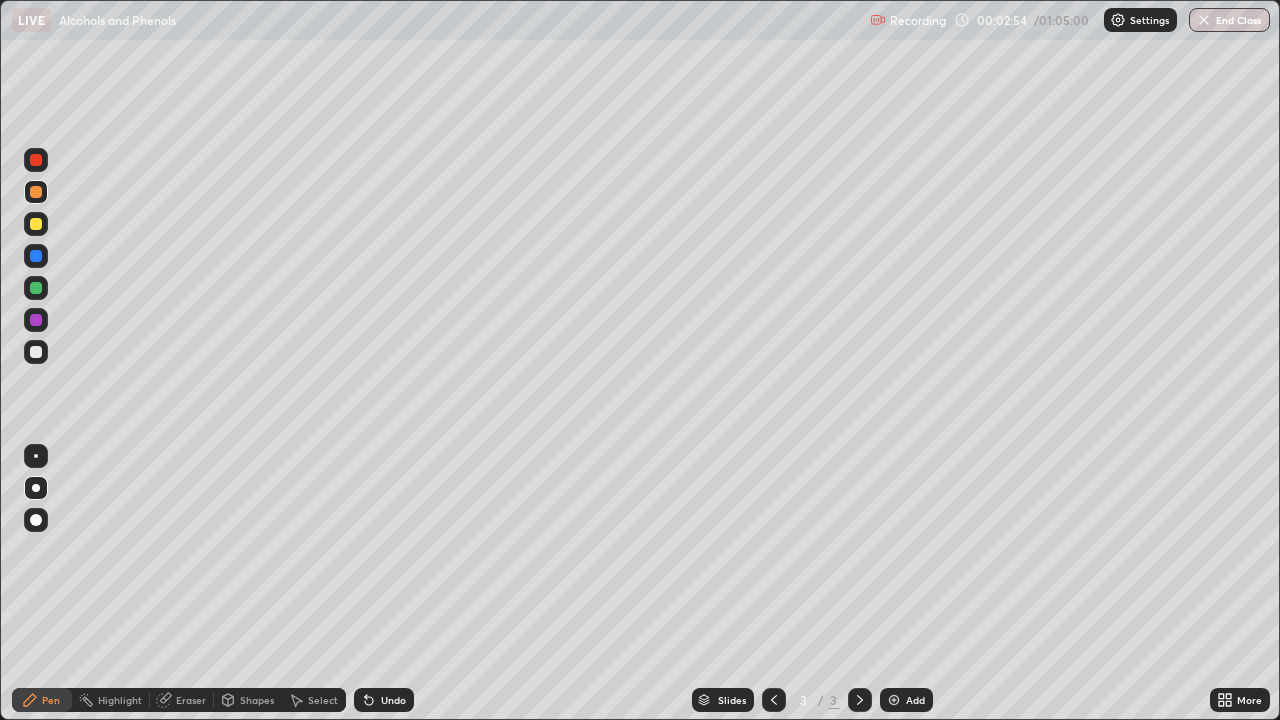 click at bounding box center [36, 352] 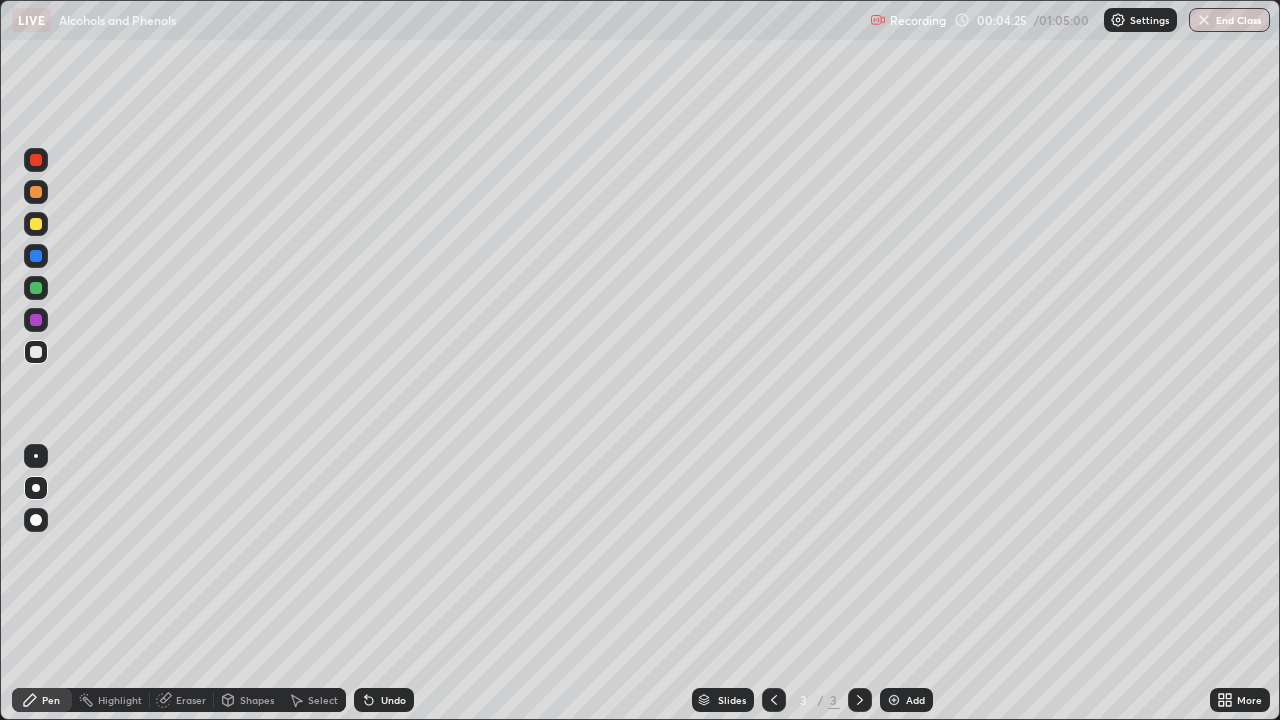 click at bounding box center [36, 224] 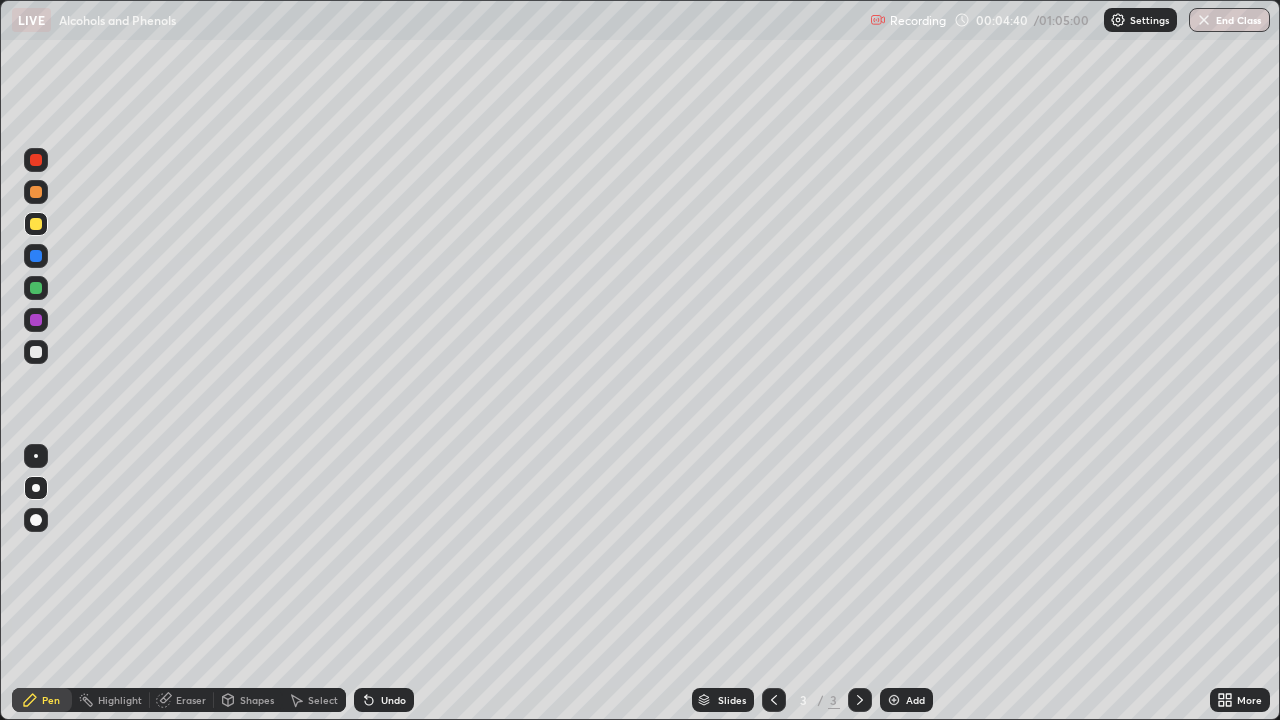 click at bounding box center (36, 352) 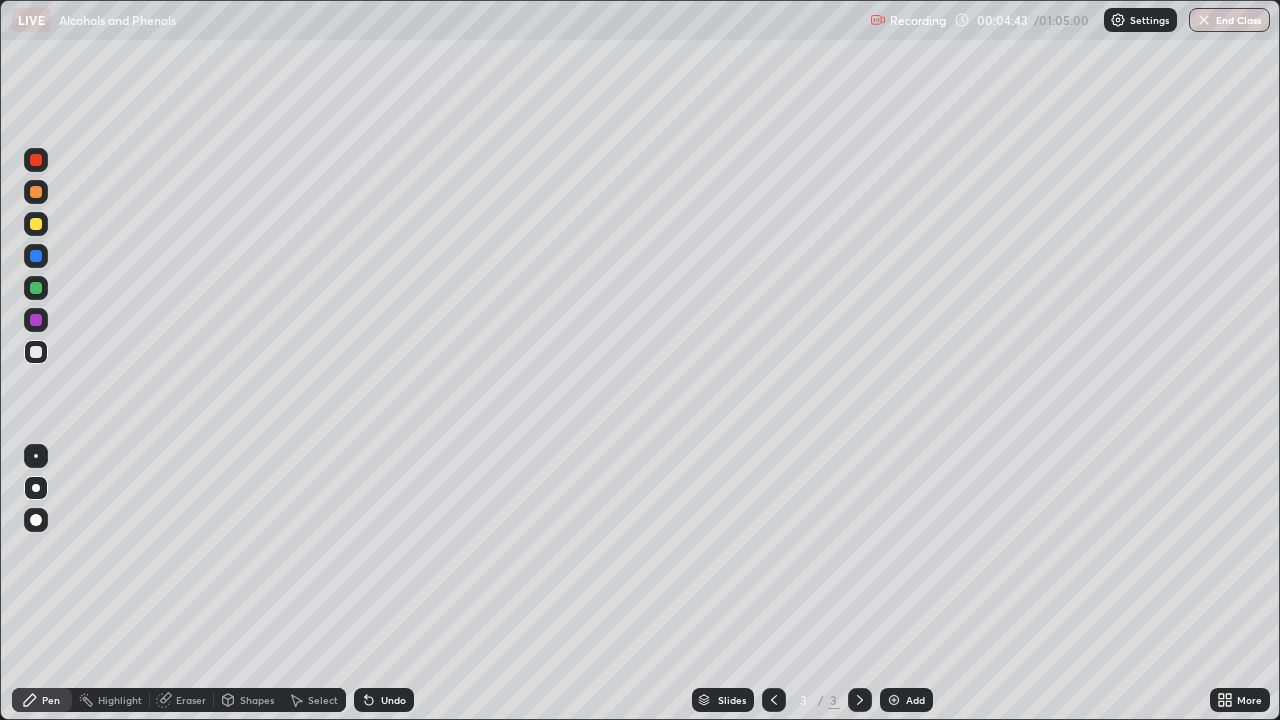 click on "Undo" at bounding box center (384, 700) 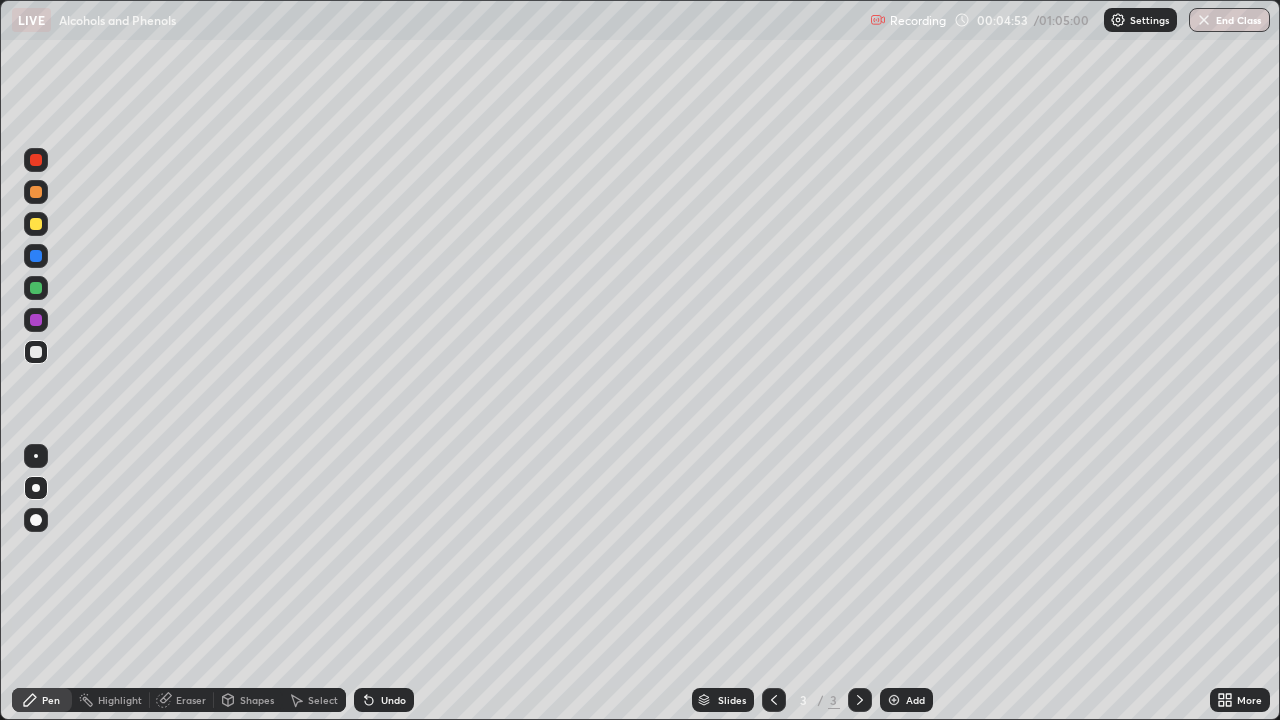 click on "Eraser" at bounding box center [191, 700] 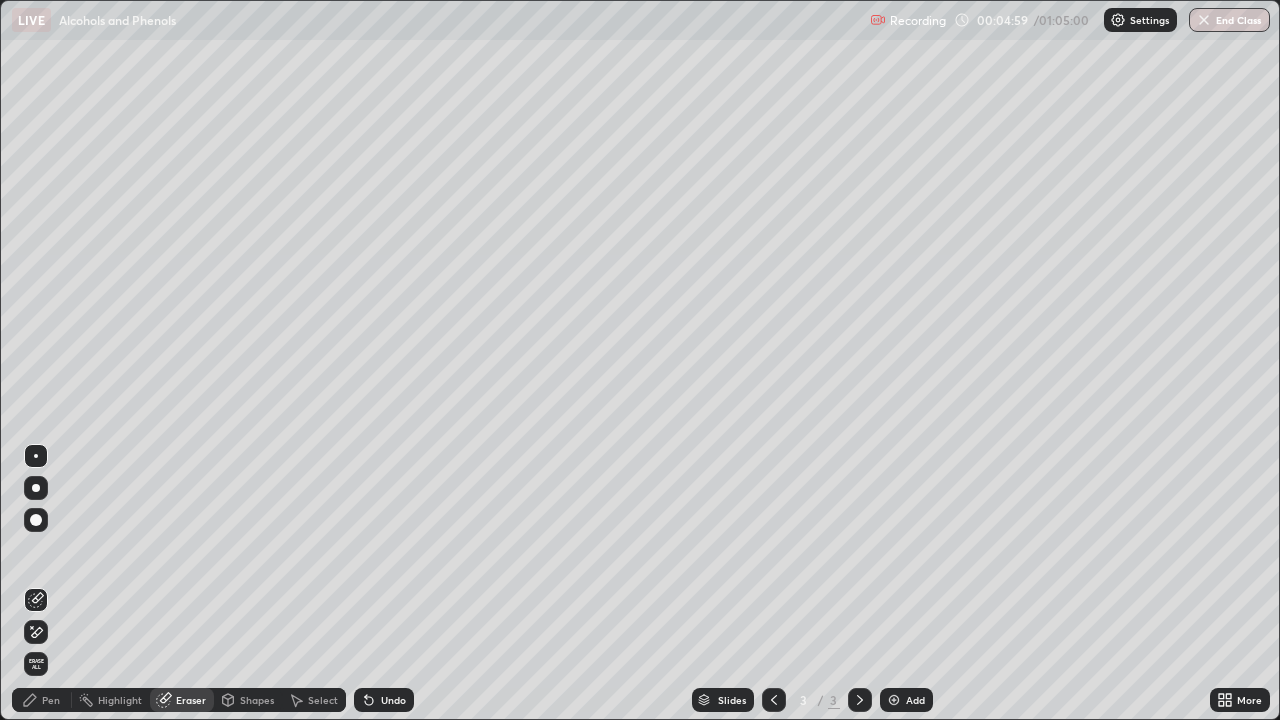click on "Pen" at bounding box center [51, 700] 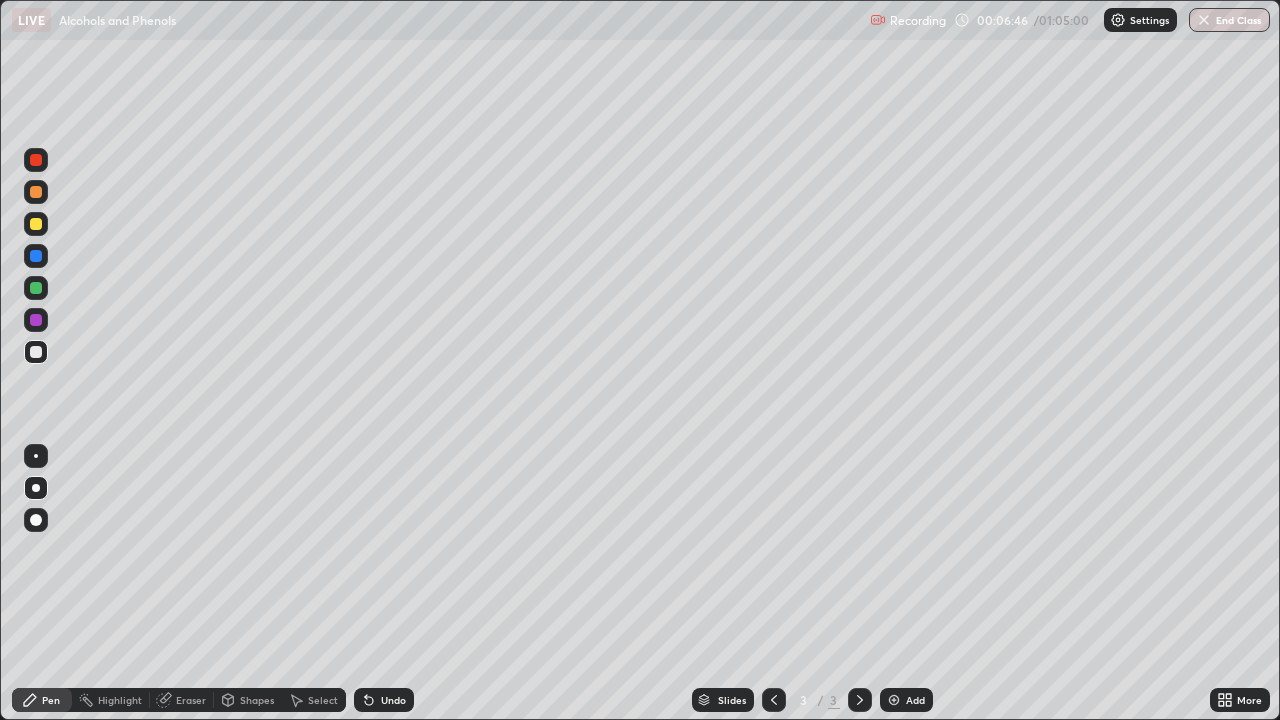 click on "Undo" at bounding box center (393, 700) 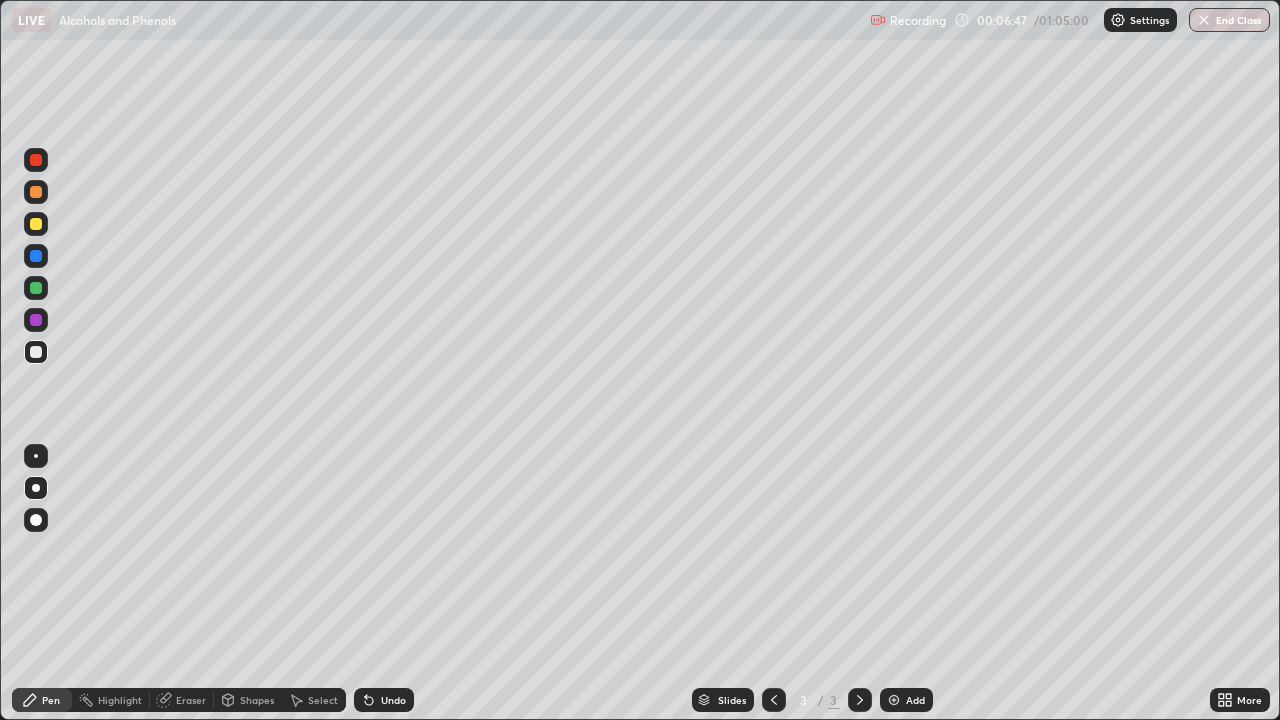 click on "Undo" at bounding box center (393, 700) 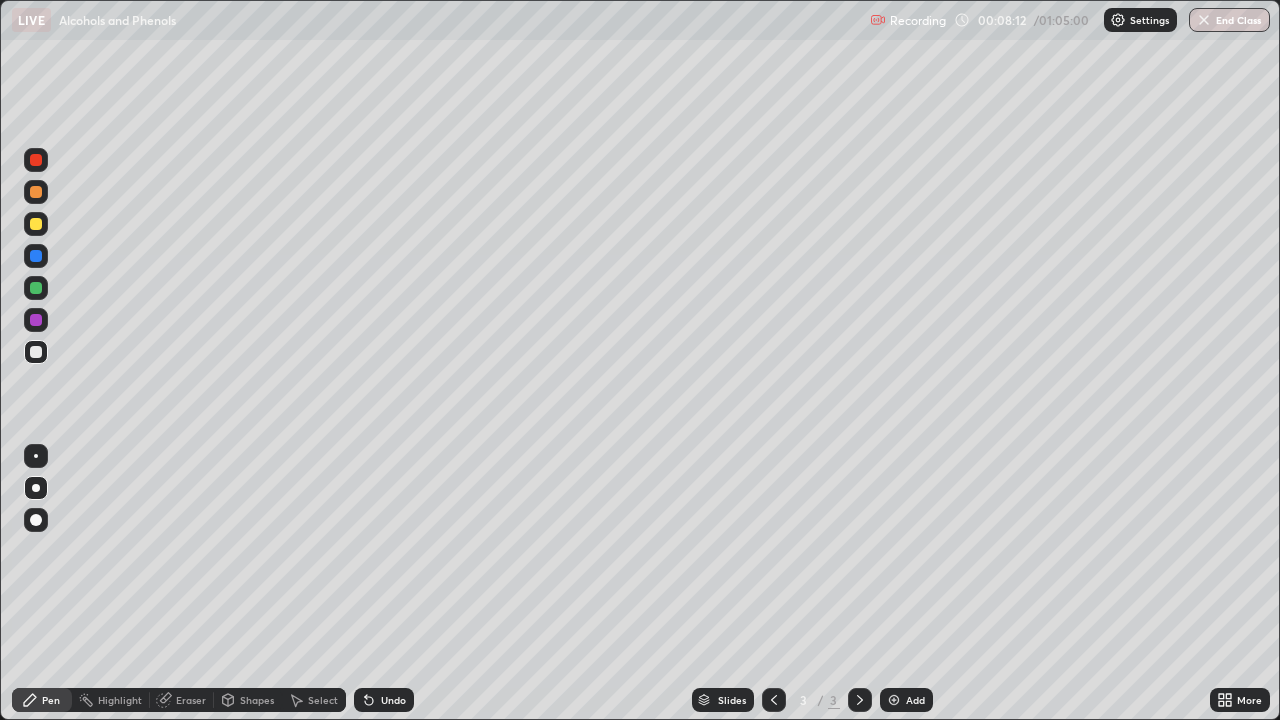 click at bounding box center [36, 224] 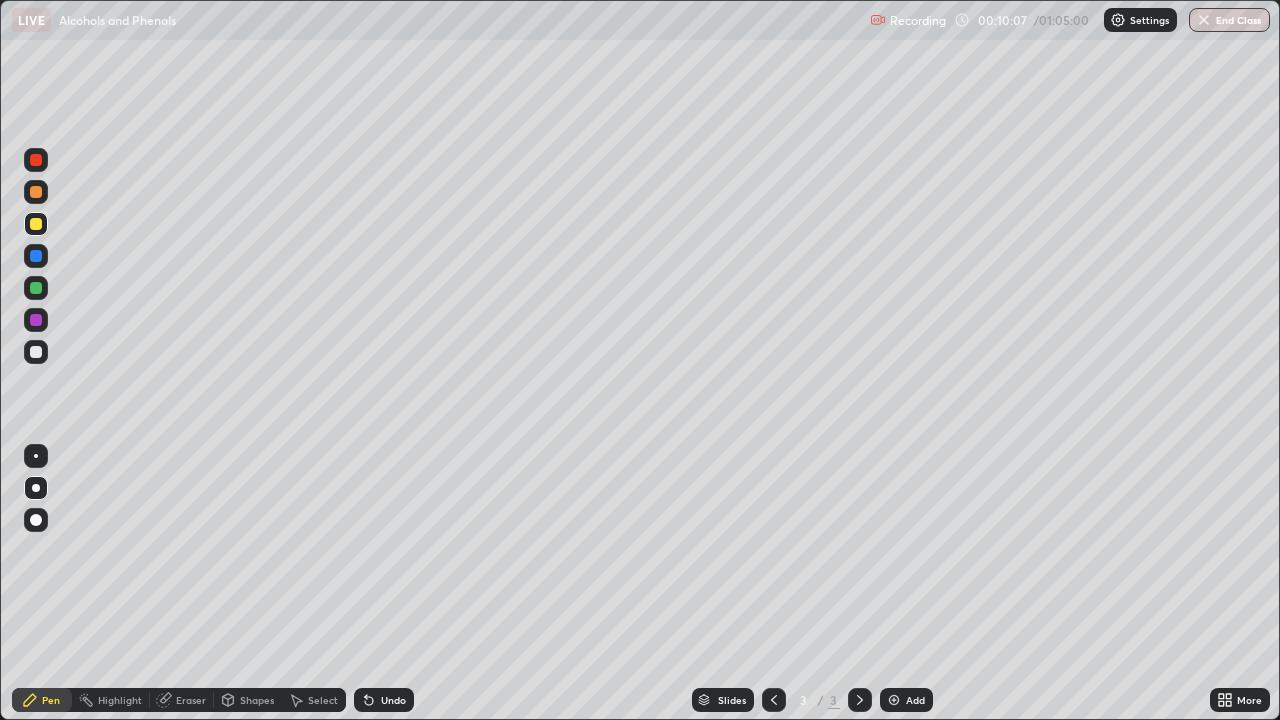 click on "Add" at bounding box center [915, 700] 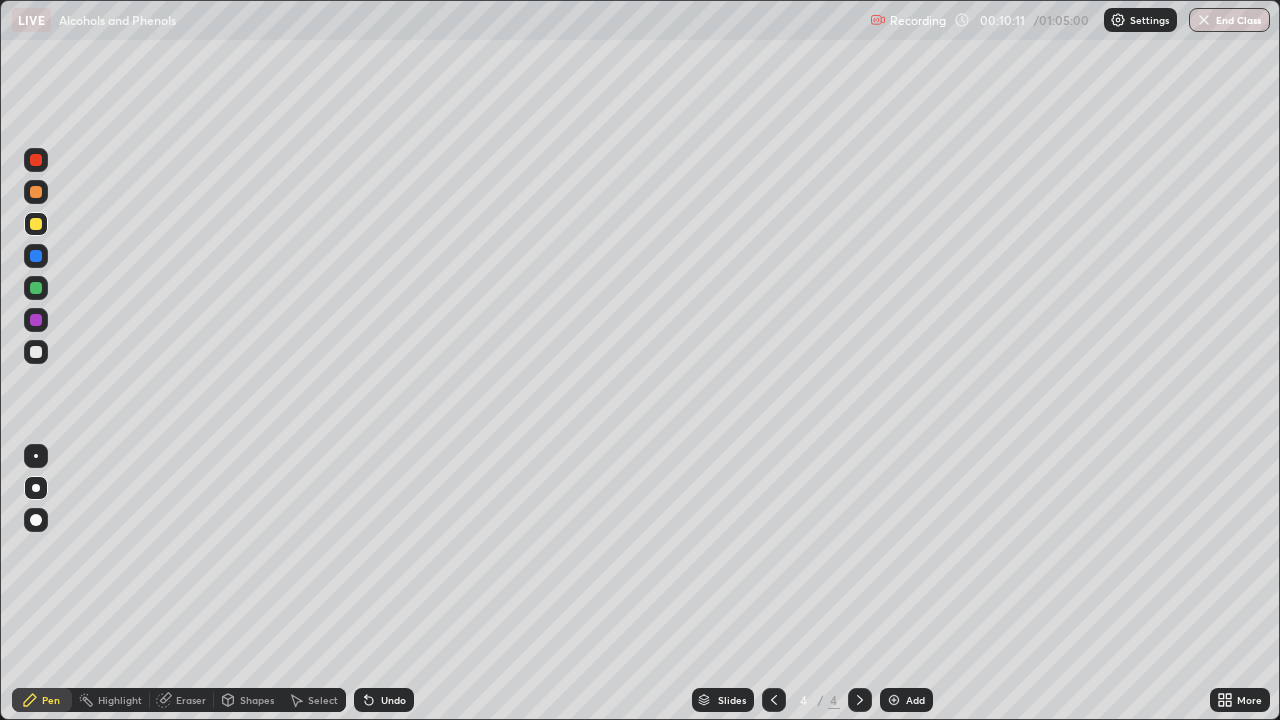 click at bounding box center (36, 352) 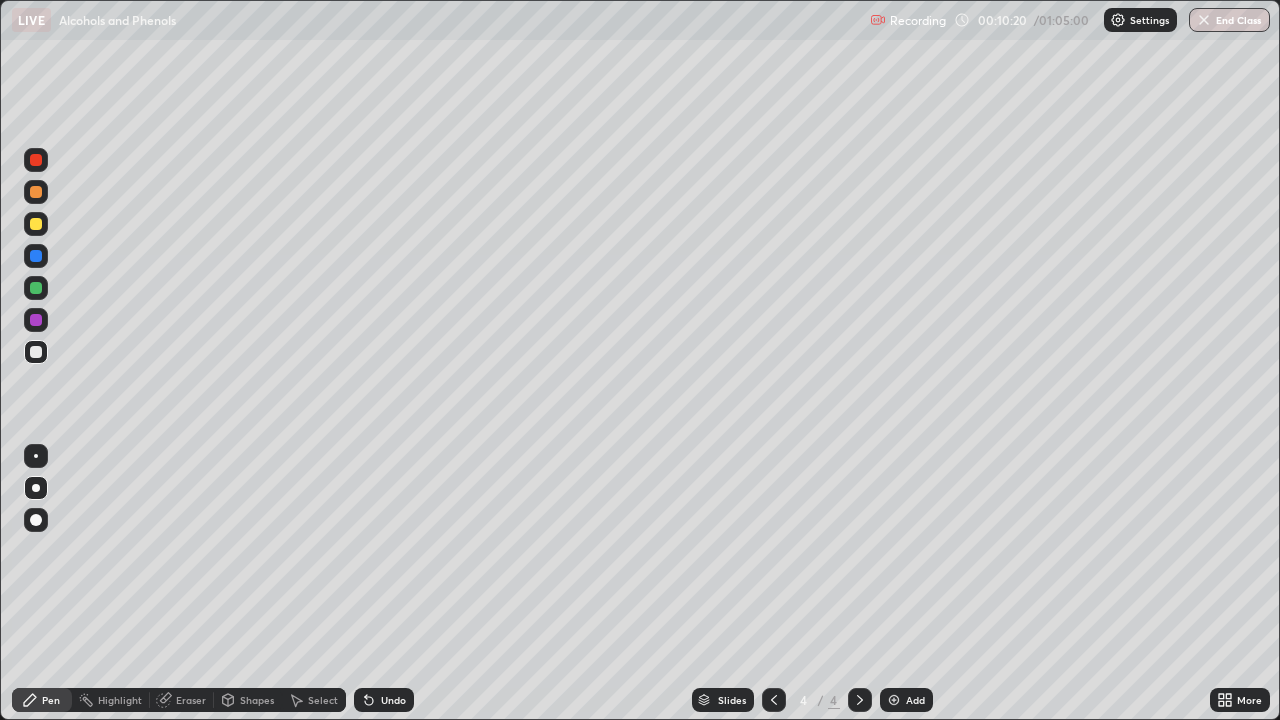 click on "Undo" at bounding box center [393, 700] 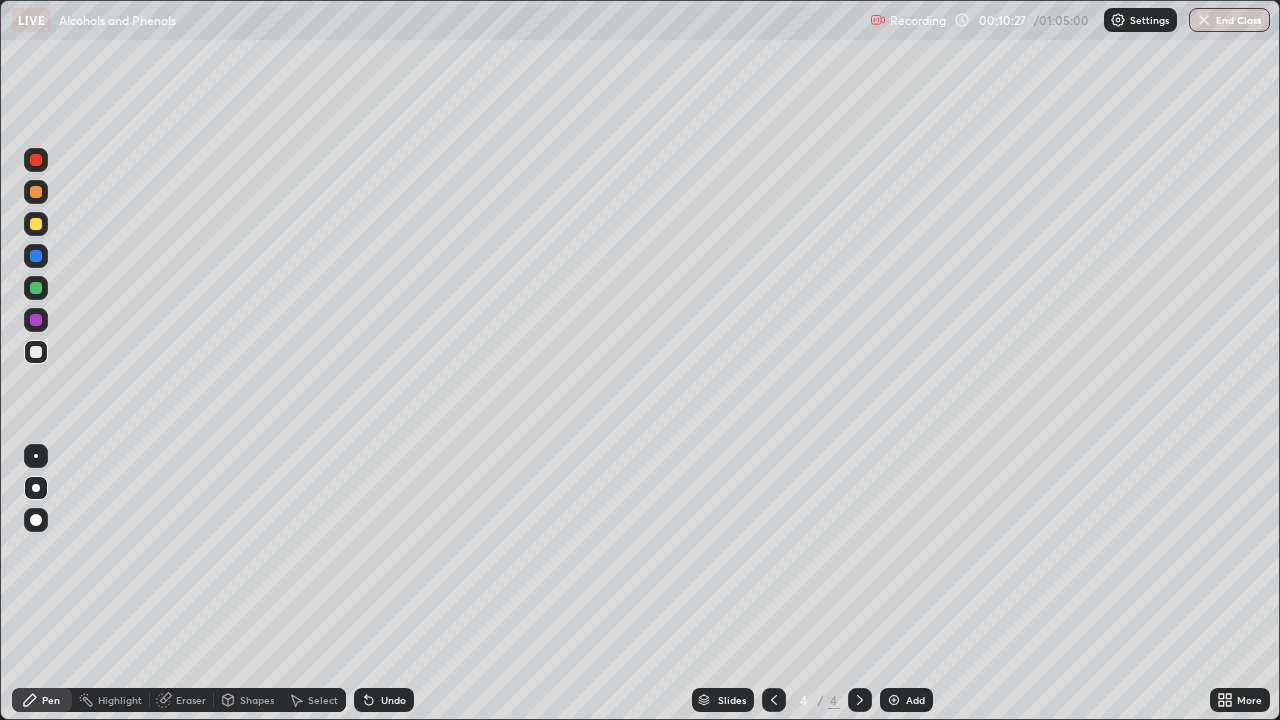 click on "Undo" at bounding box center (393, 700) 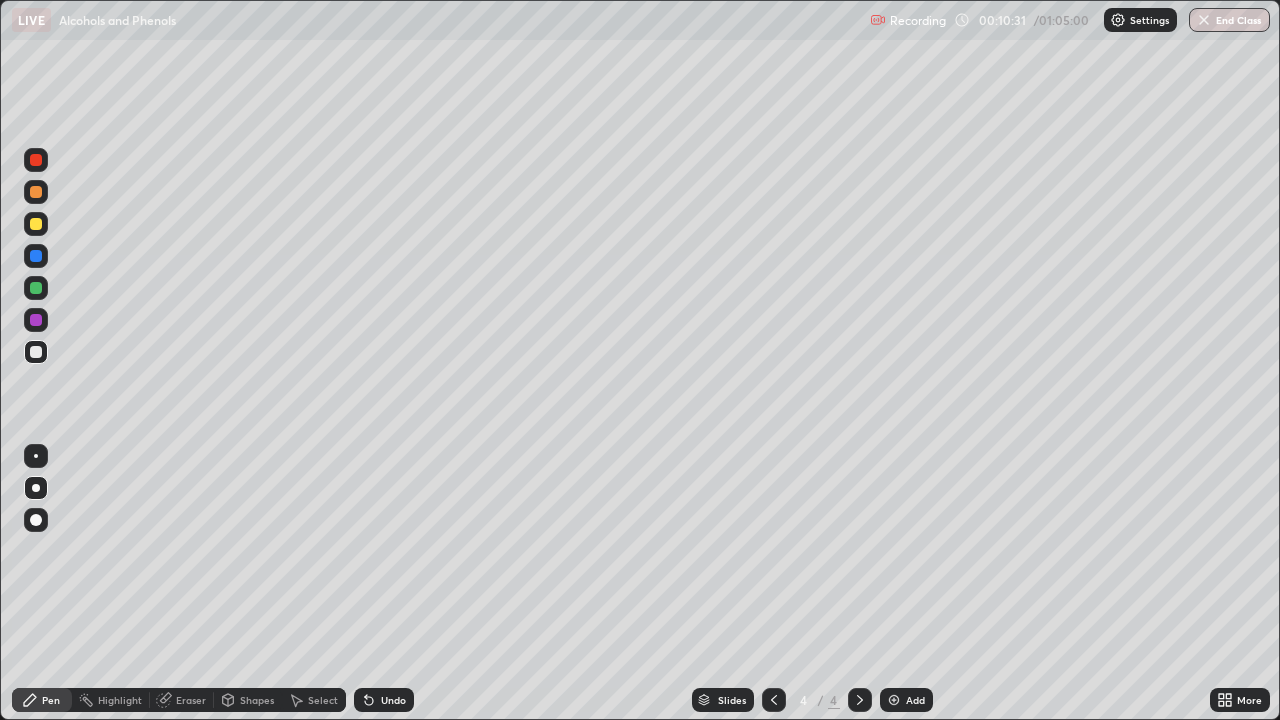 click at bounding box center (36, 224) 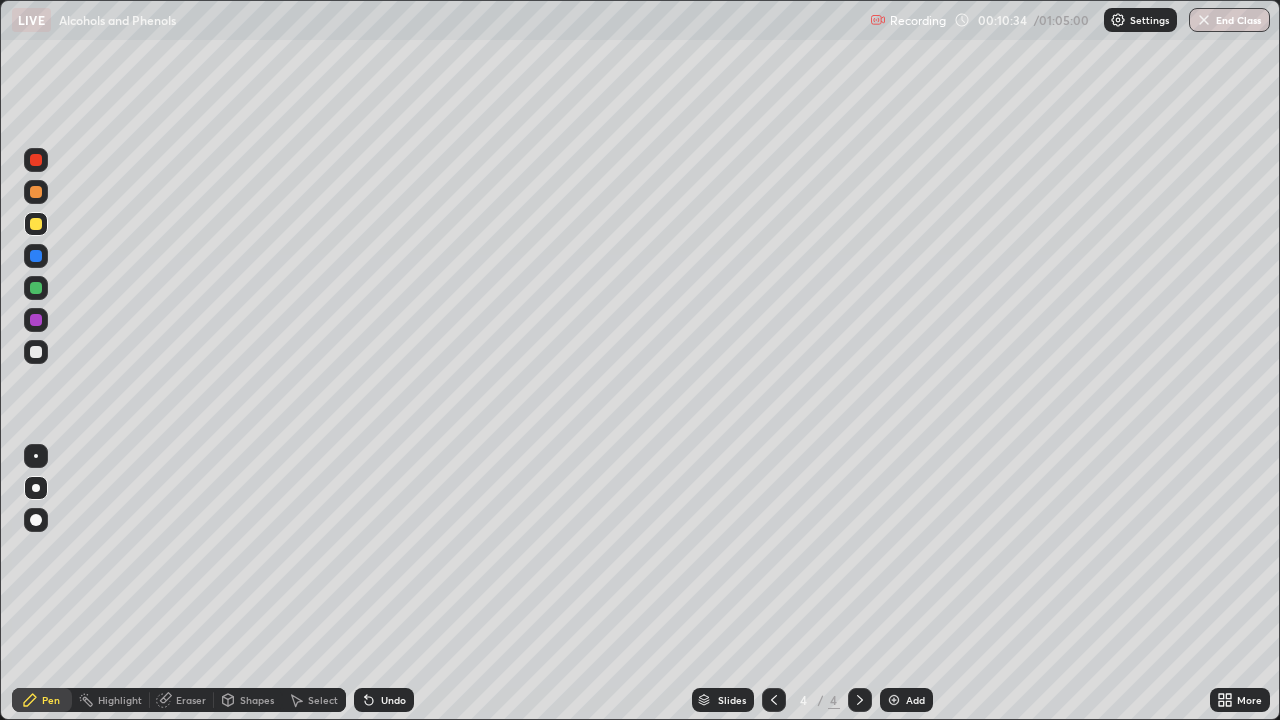 click on "Undo" at bounding box center [393, 700] 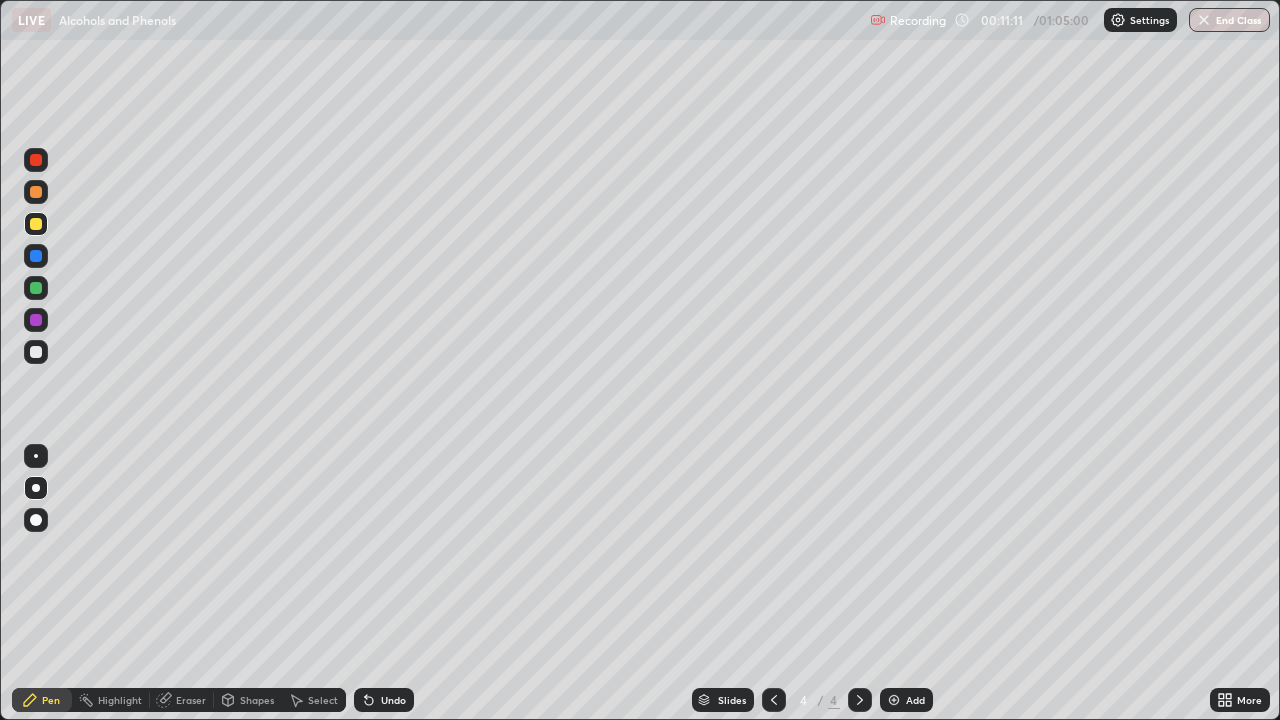 click at bounding box center [36, 352] 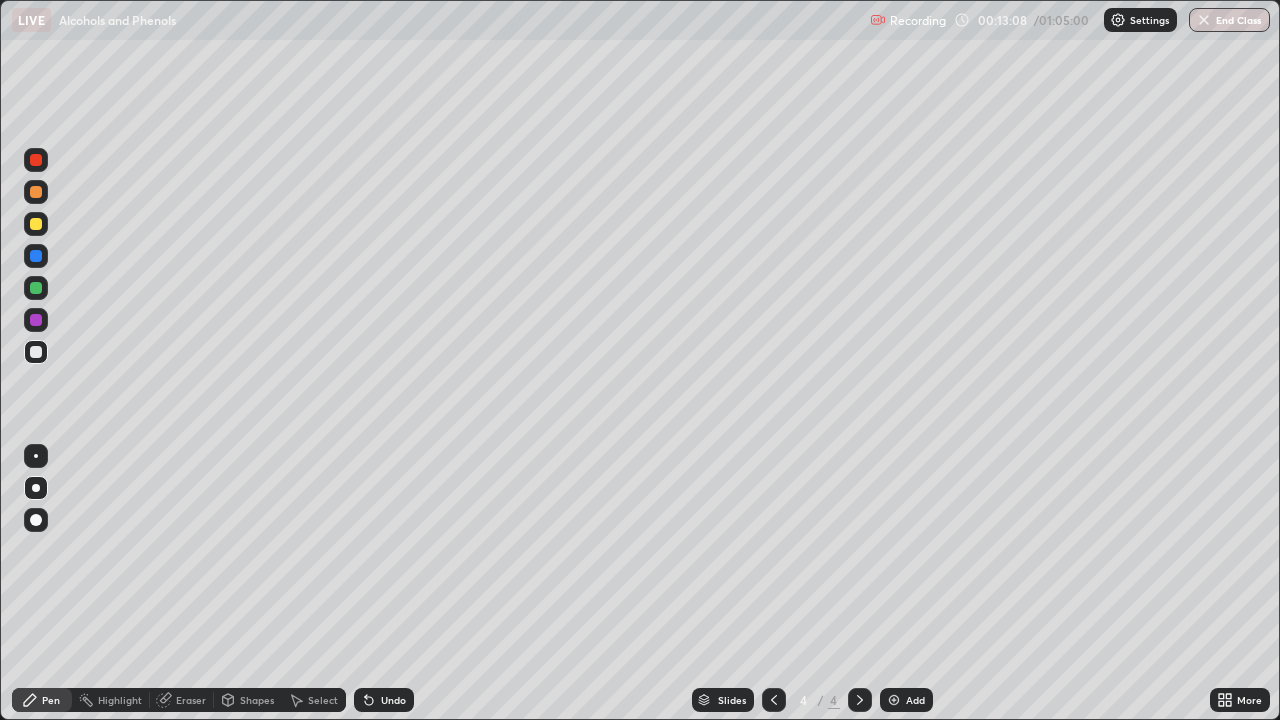 click on "Undo" at bounding box center [393, 700] 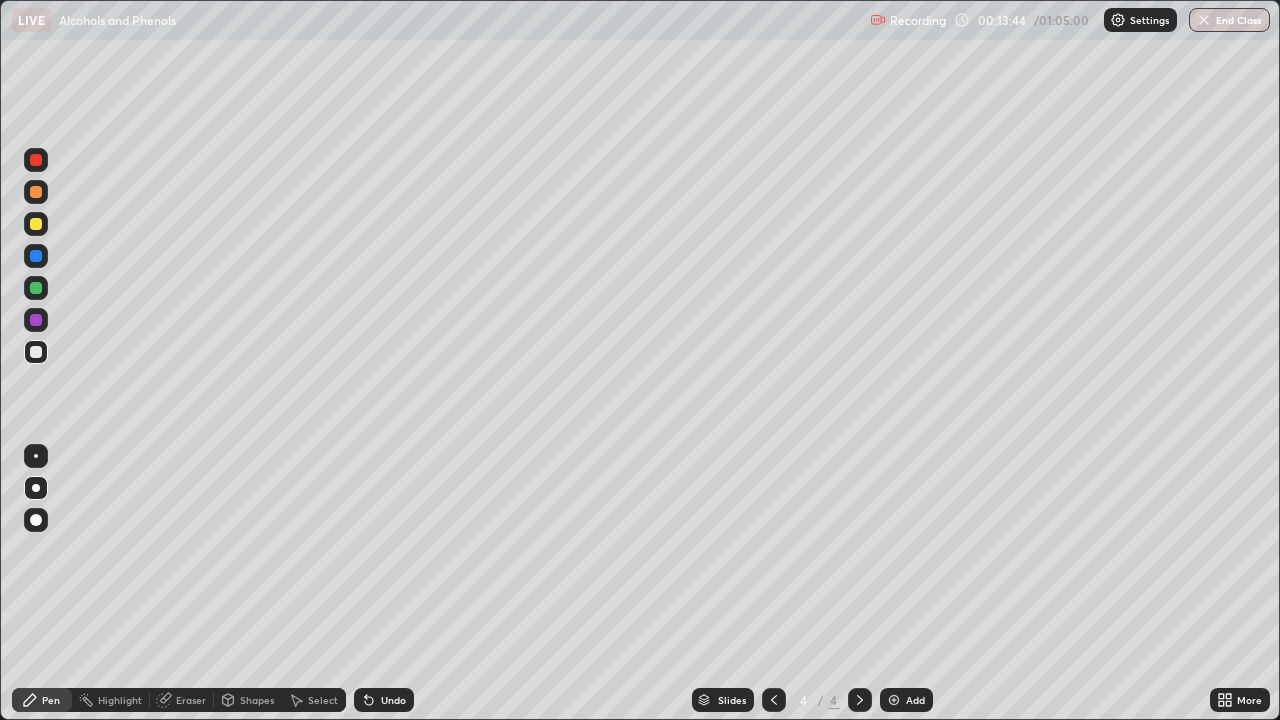 click on "Undo" at bounding box center [393, 700] 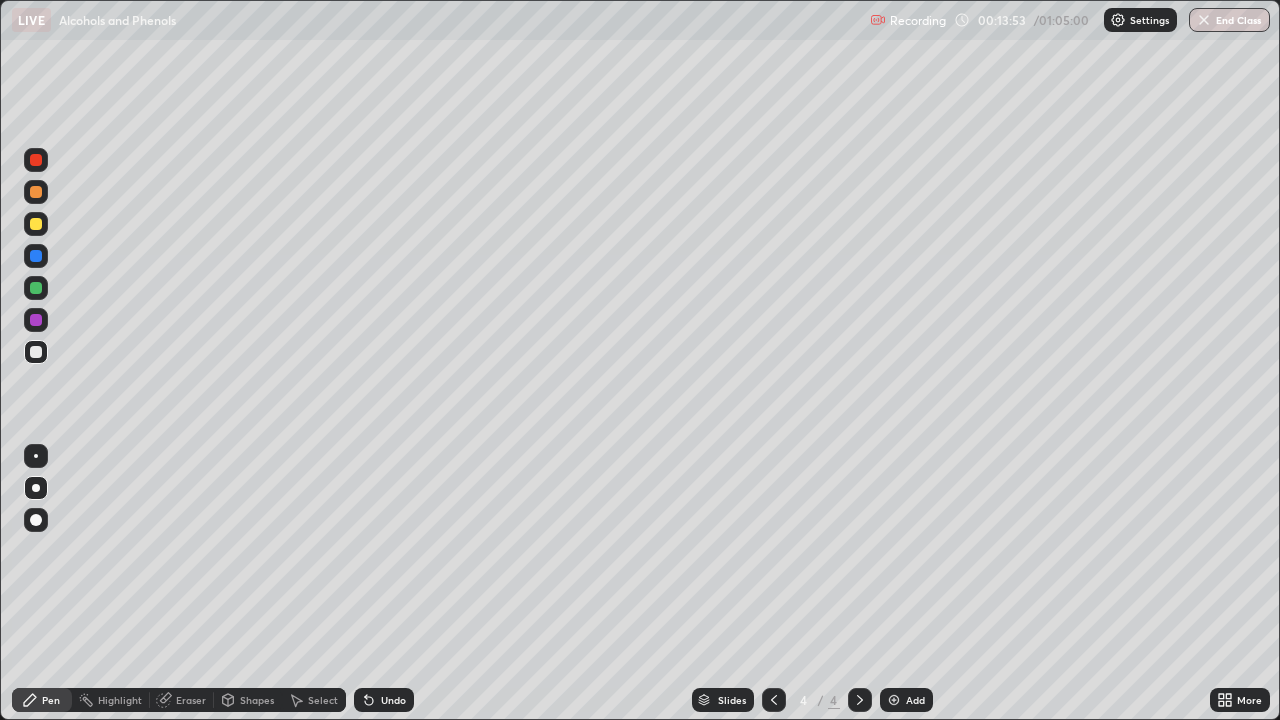 click on "Undo" at bounding box center (384, 700) 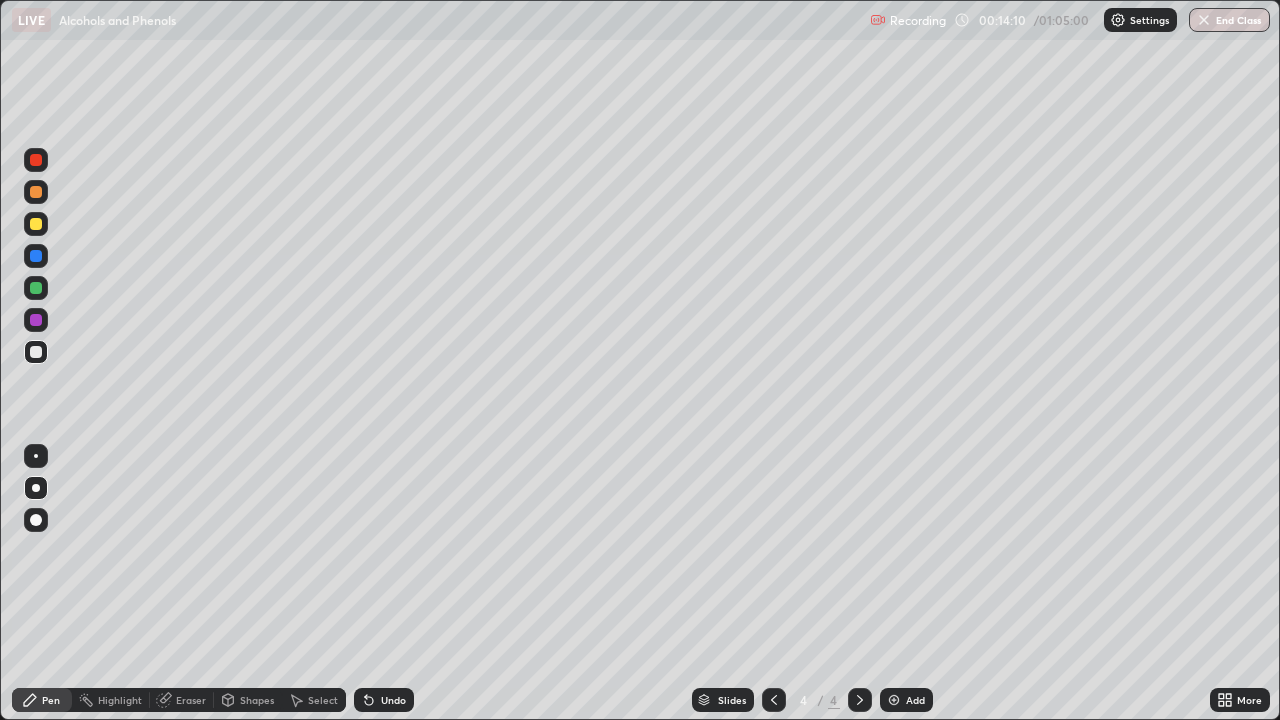 click at bounding box center (36, 224) 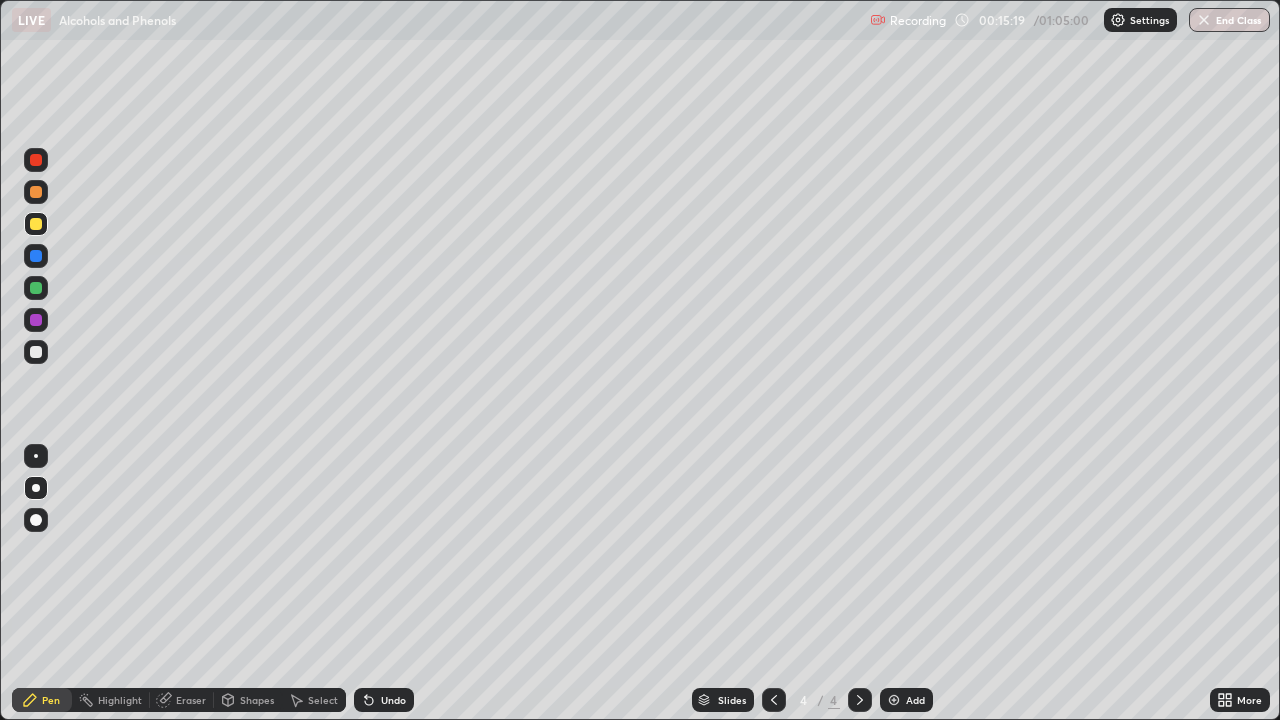 click at bounding box center (36, 352) 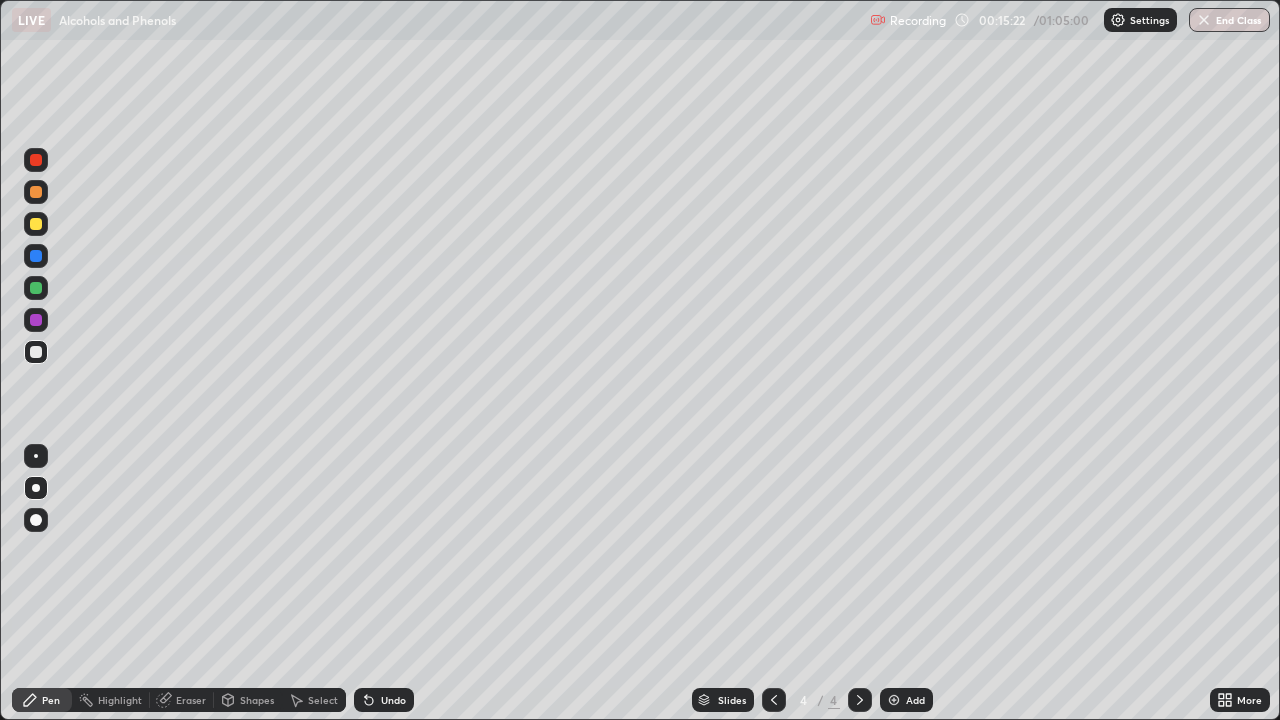 click on "Undo" at bounding box center (393, 700) 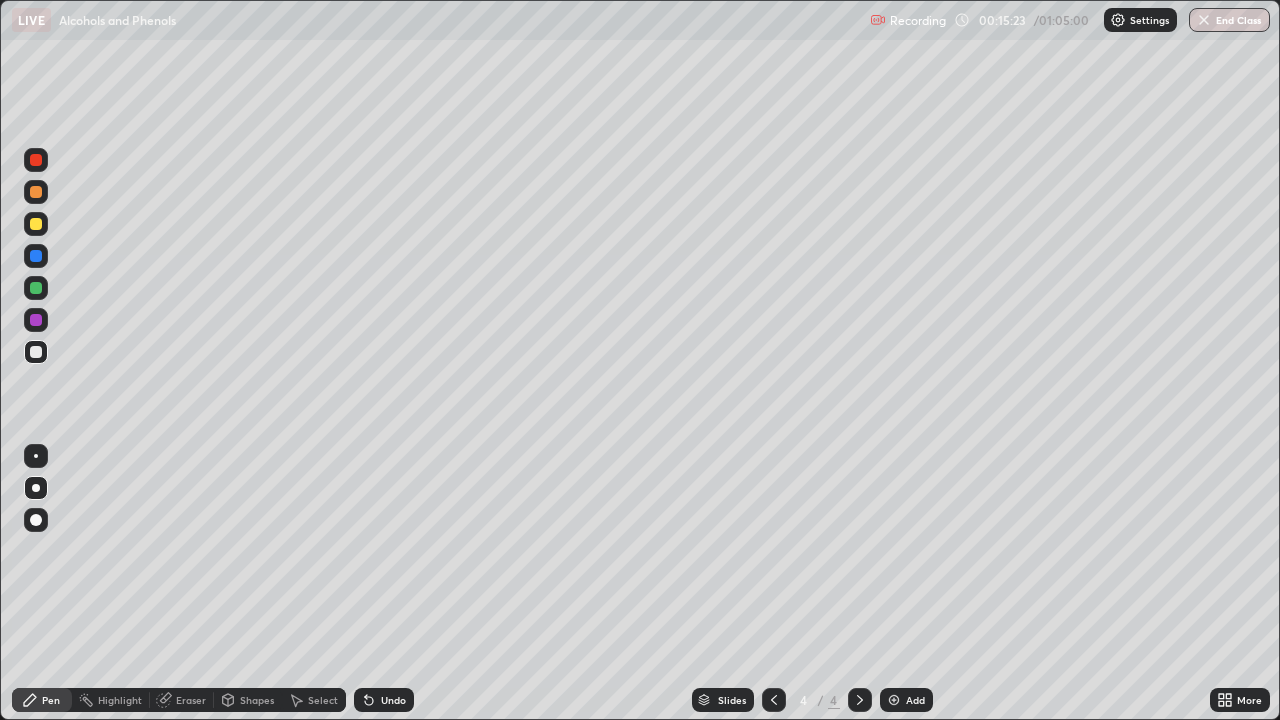 click on "Undo" at bounding box center [393, 700] 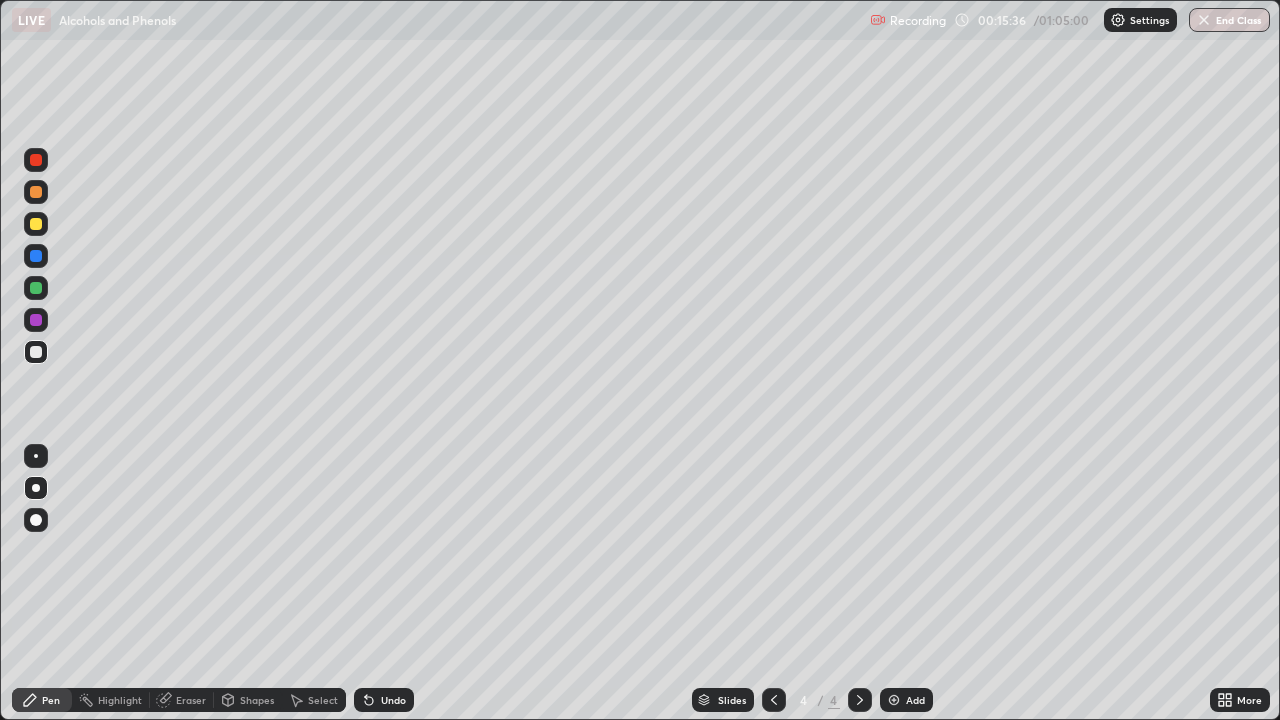 click at bounding box center (36, 224) 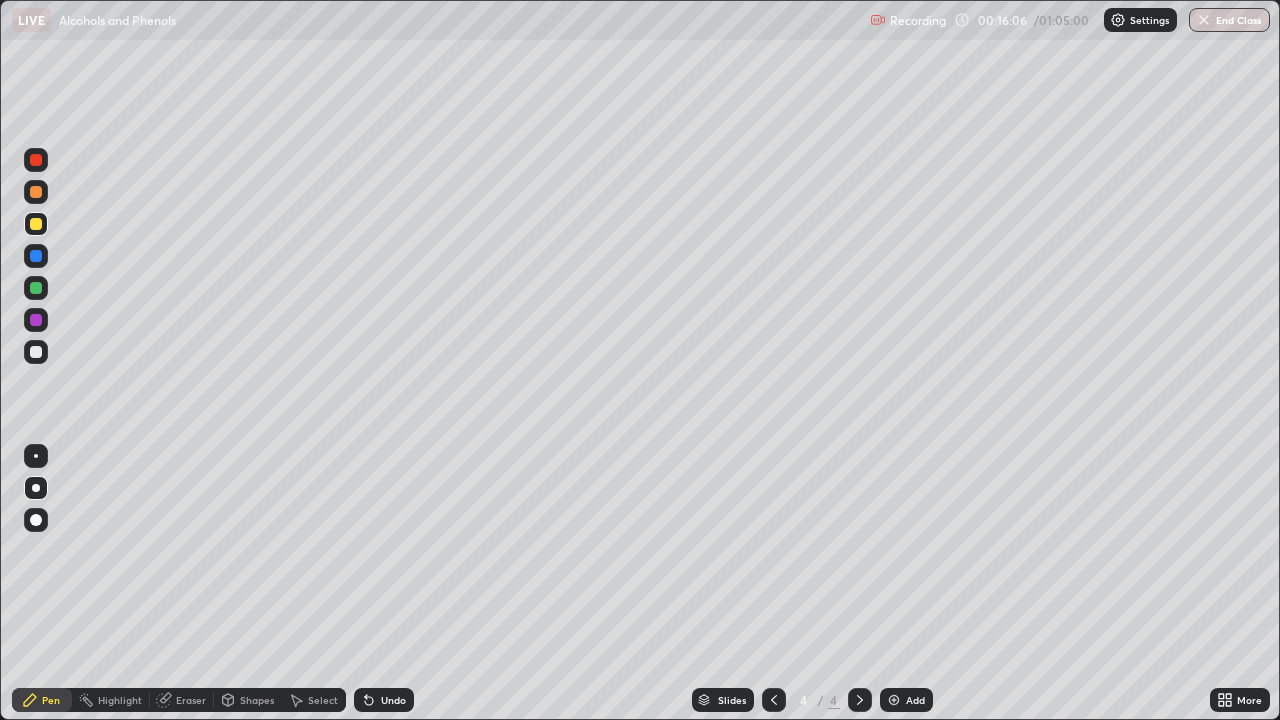 click at bounding box center (36, 352) 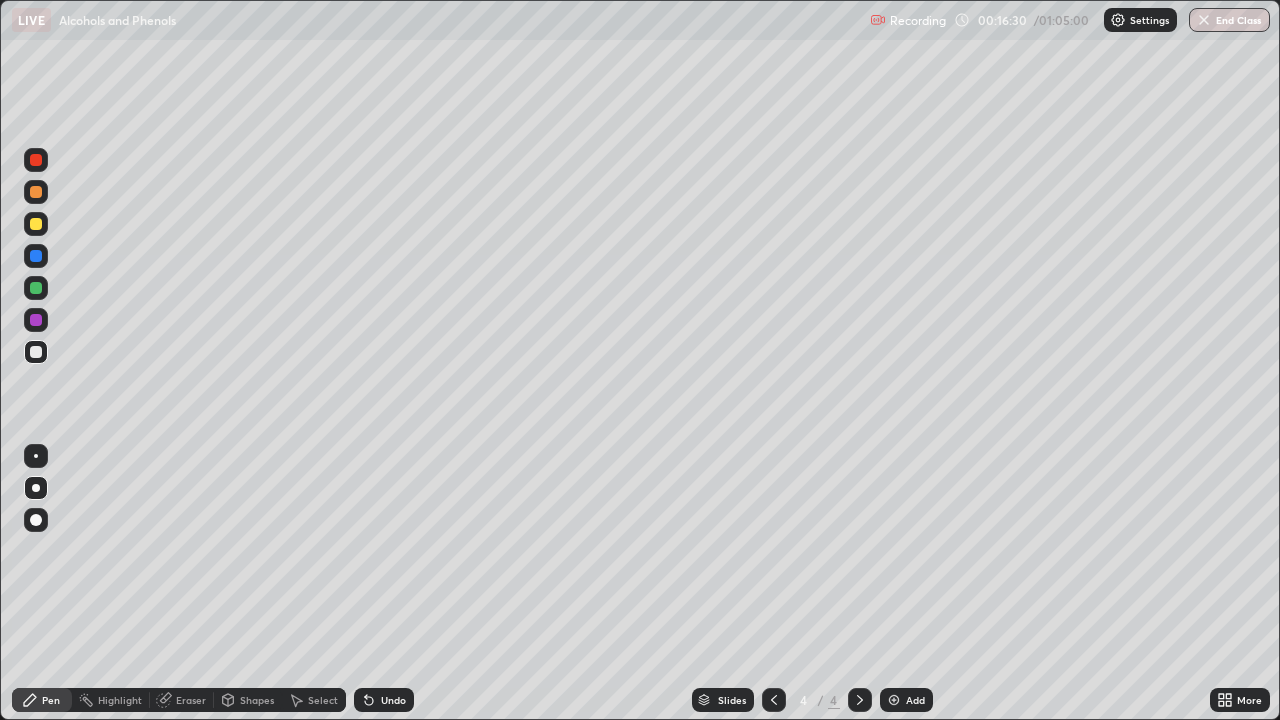 click at bounding box center (36, 224) 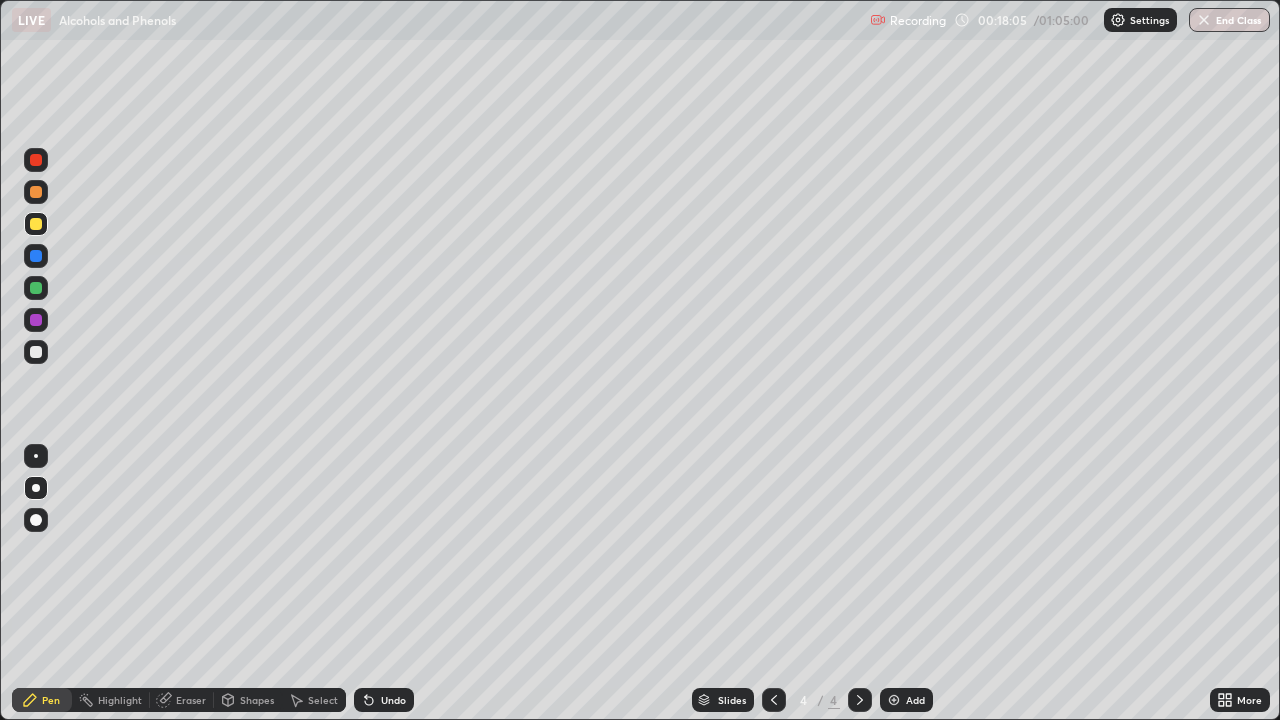 click at bounding box center (36, 352) 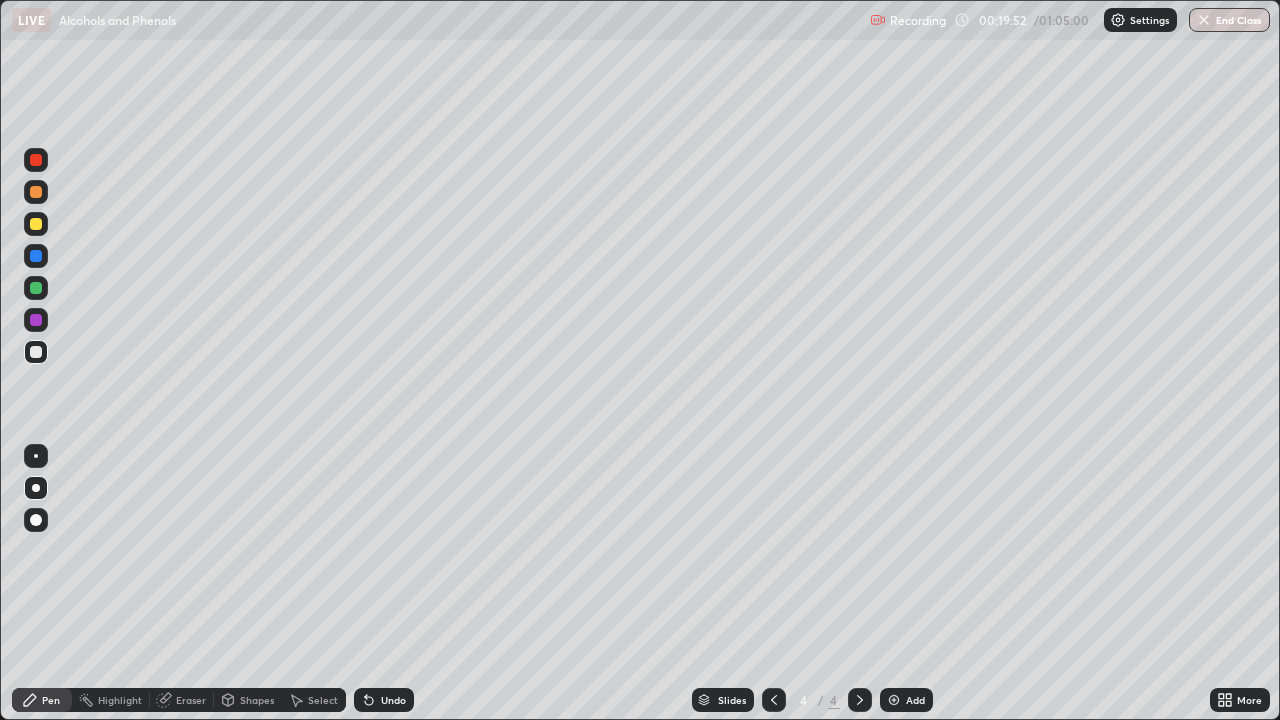 click at bounding box center [894, 700] 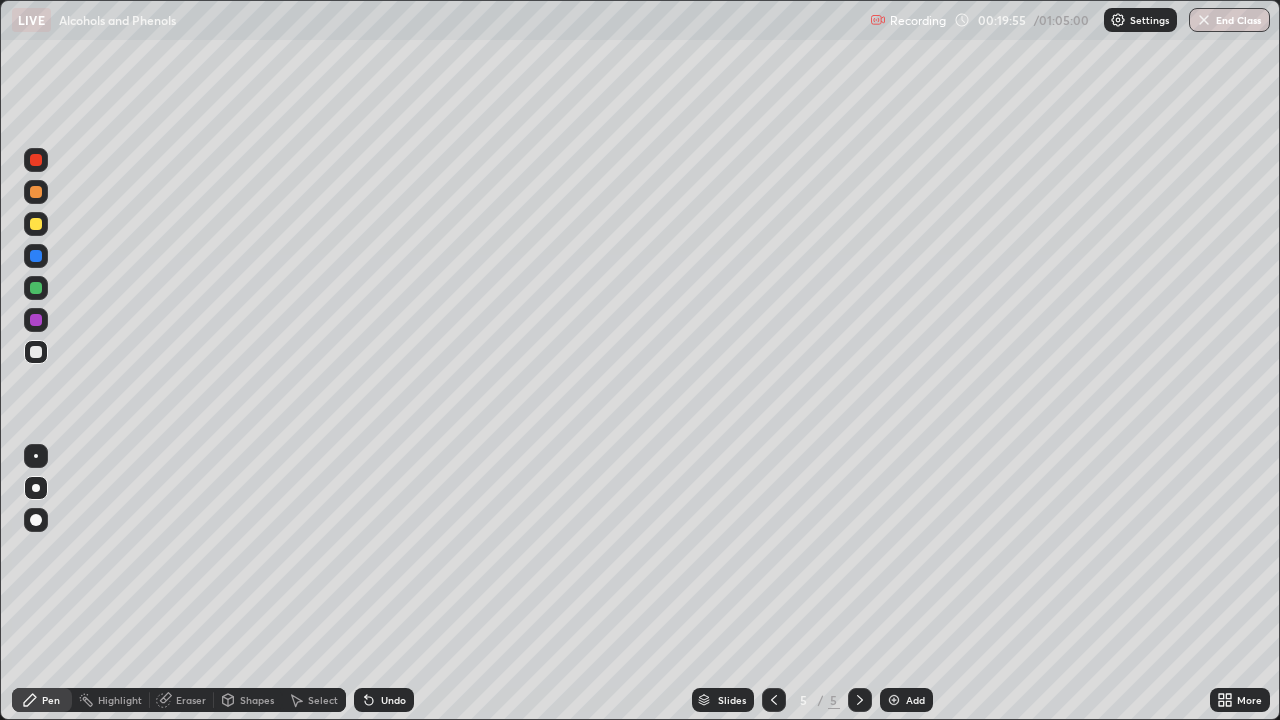 click at bounding box center (36, 192) 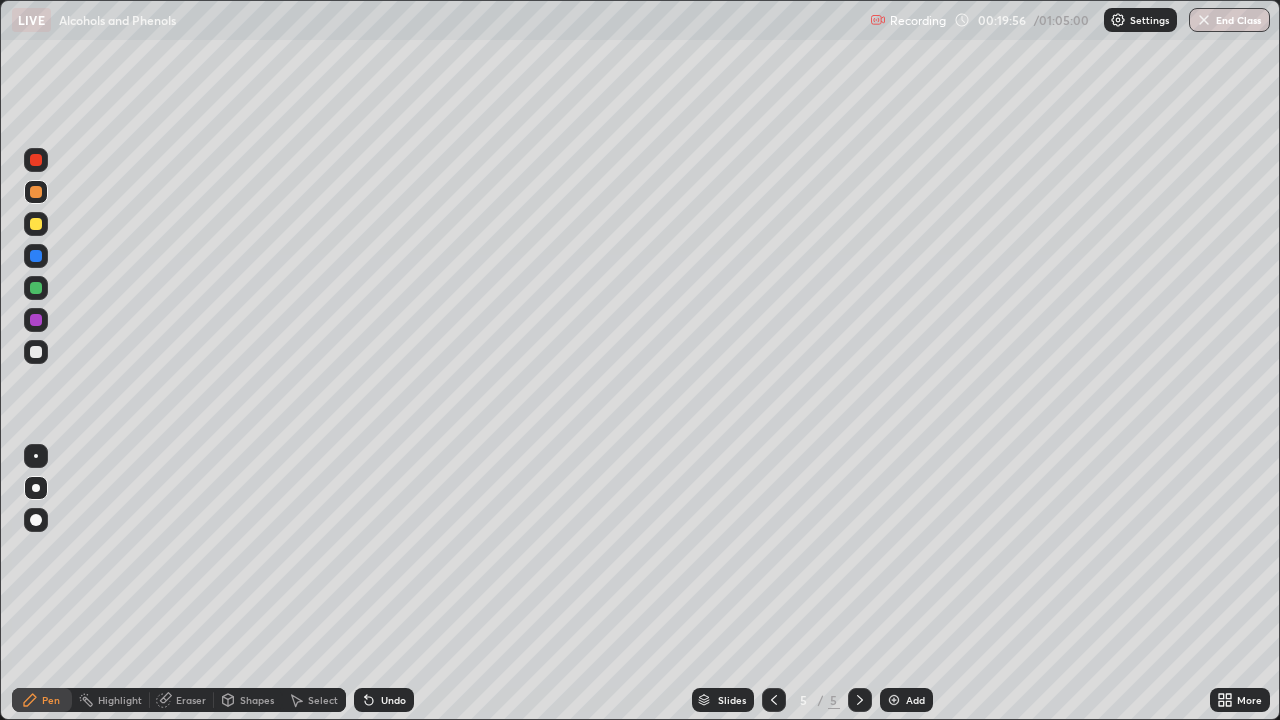 click at bounding box center (36, 224) 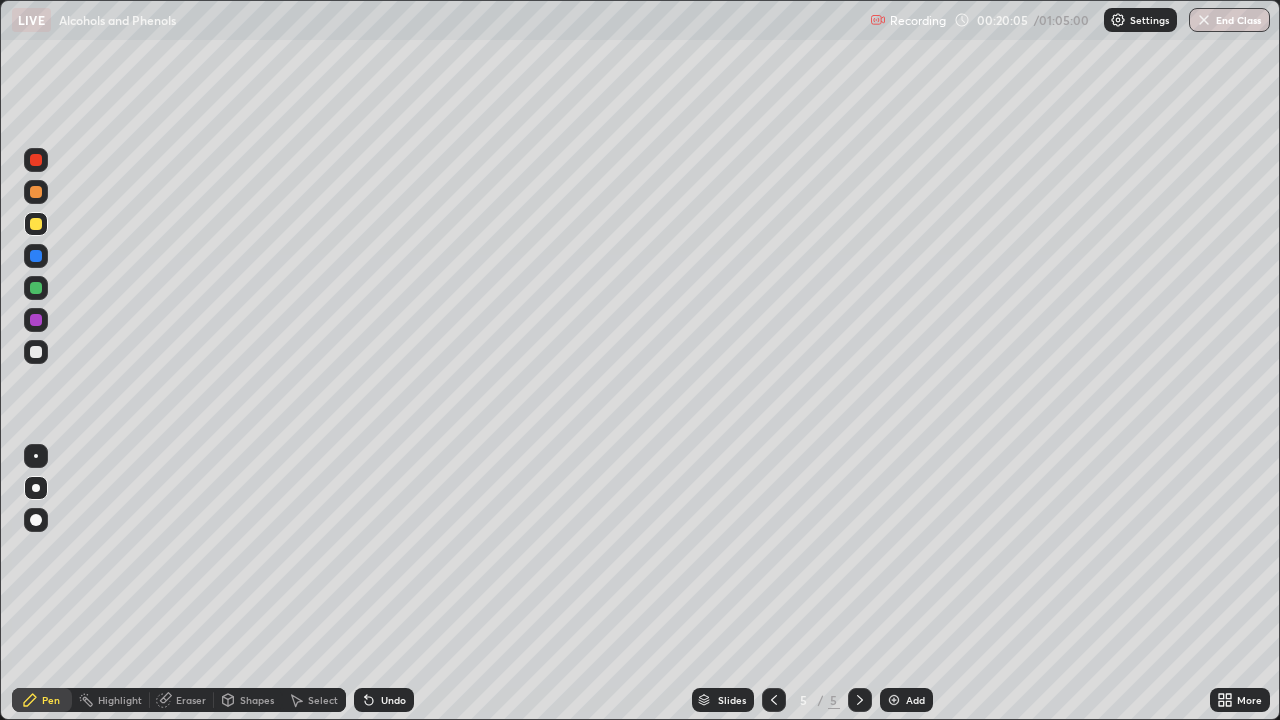 click on "Undo" at bounding box center [393, 700] 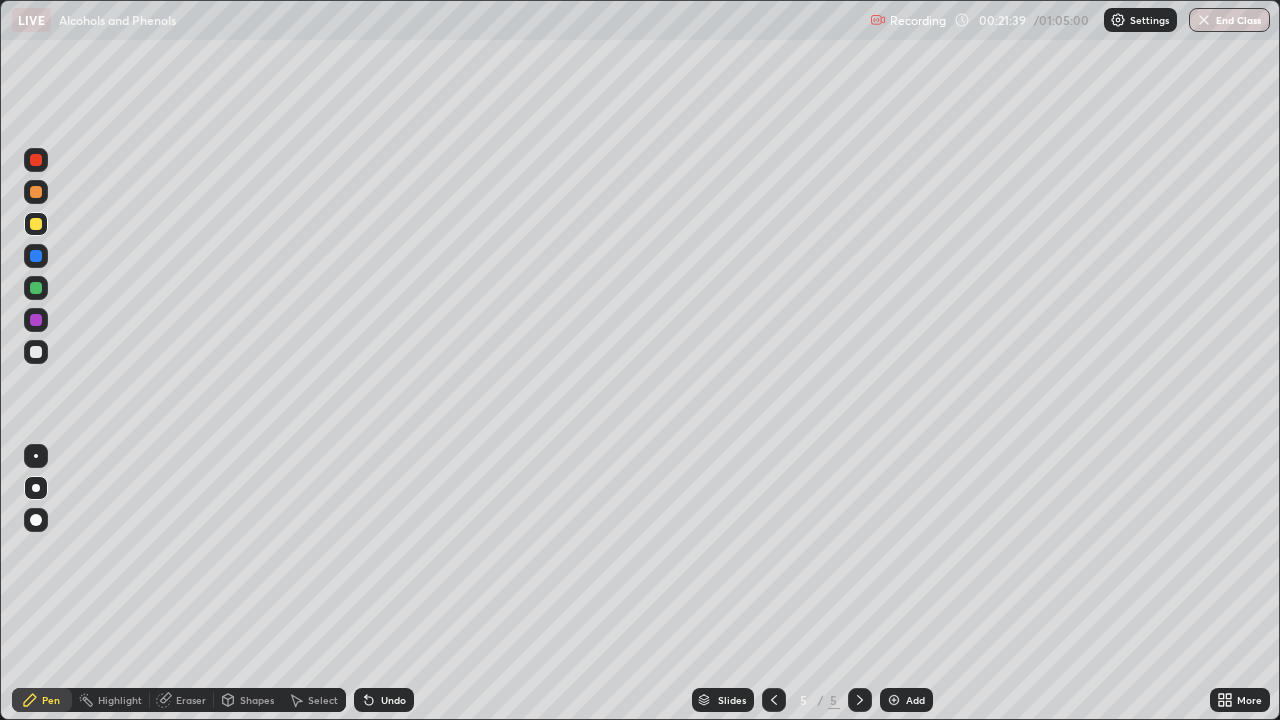 click at bounding box center [36, 352] 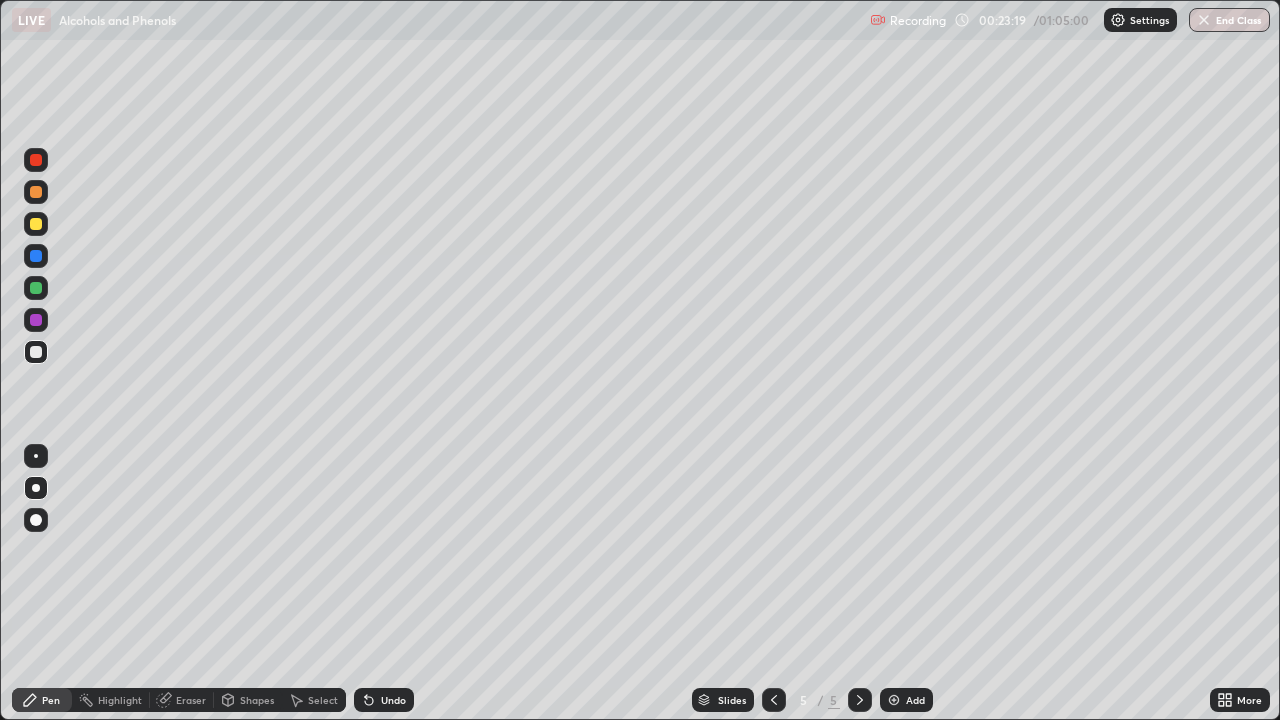 click at bounding box center [36, 224] 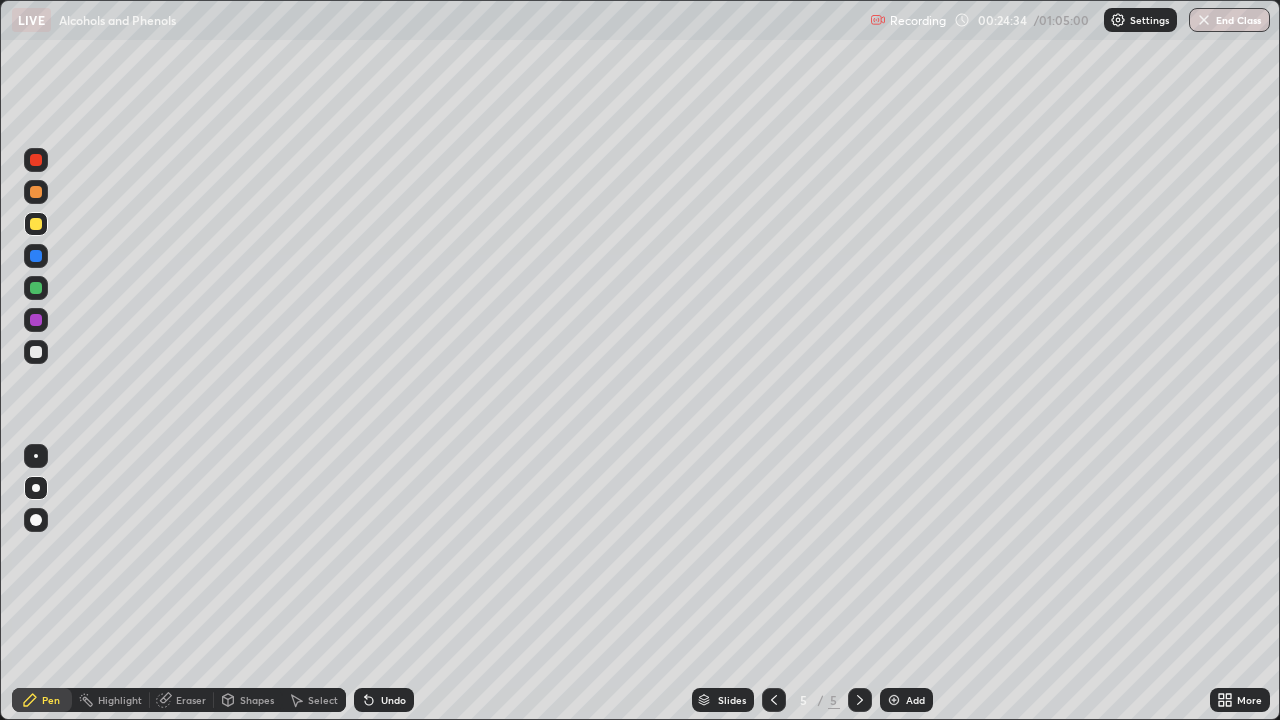click at bounding box center (36, 352) 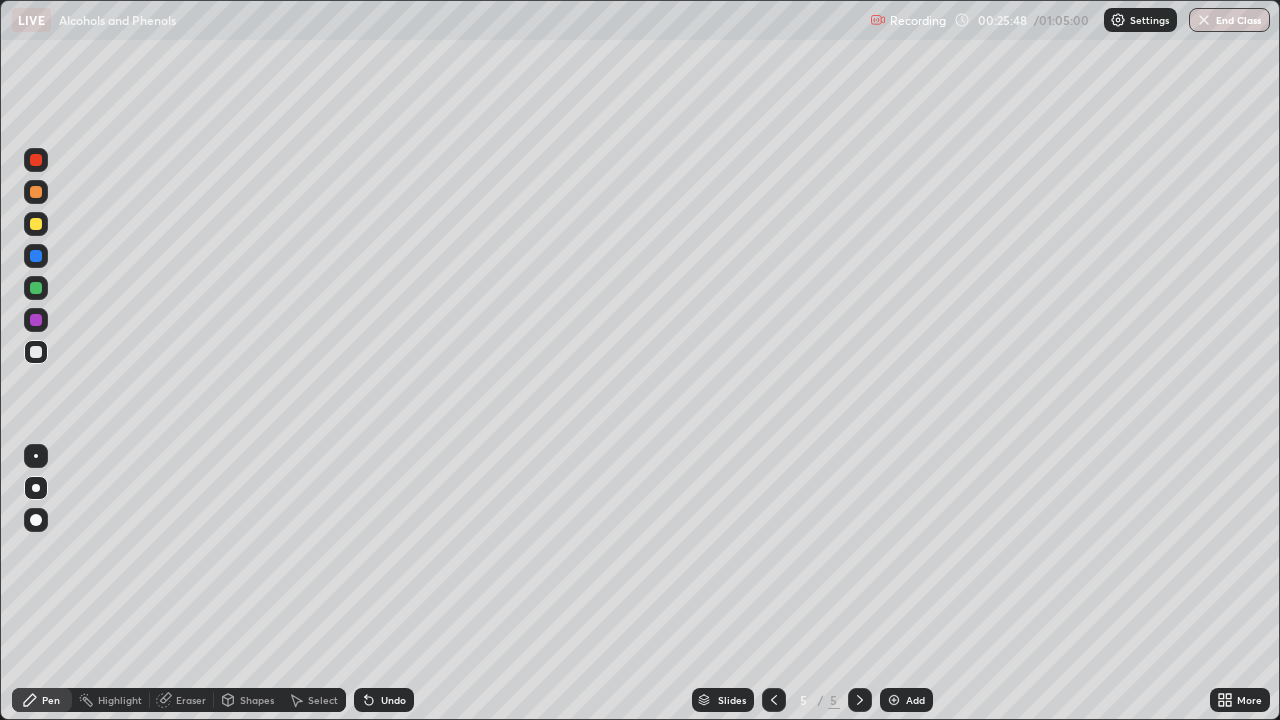 click at bounding box center [36, 320] 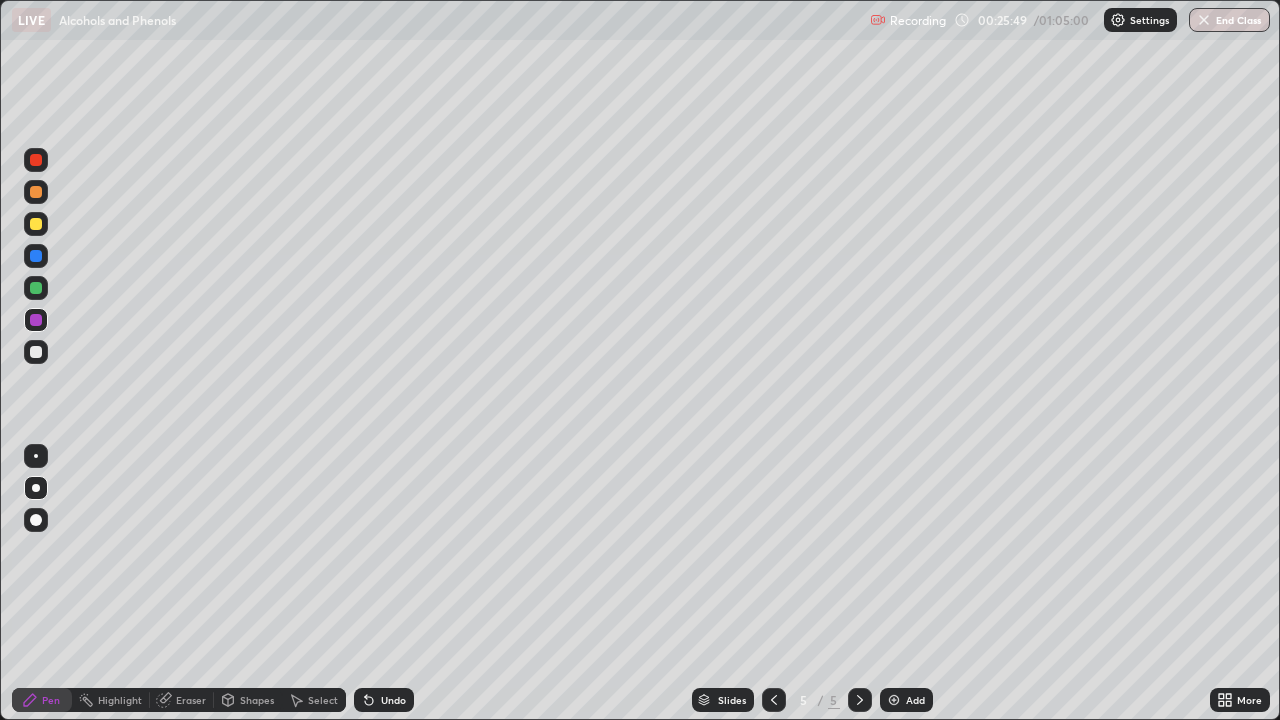 click at bounding box center [36, 224] 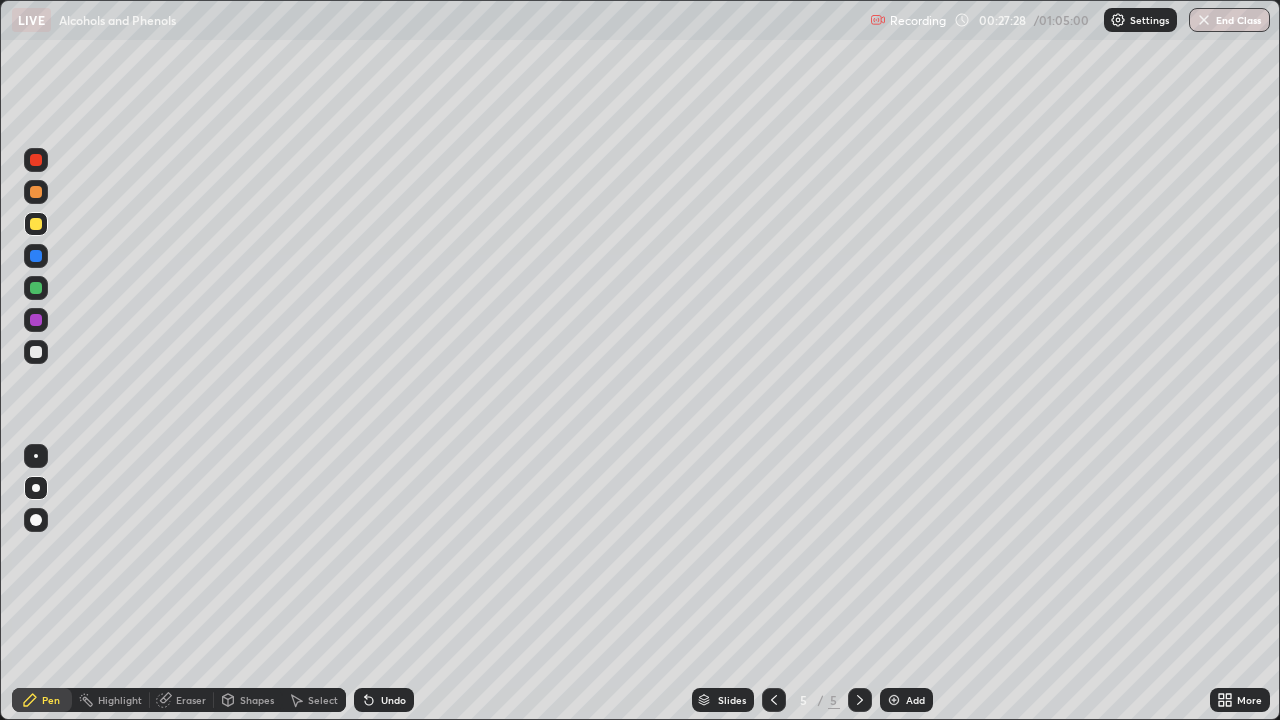 click at bounding box center (36, 352) 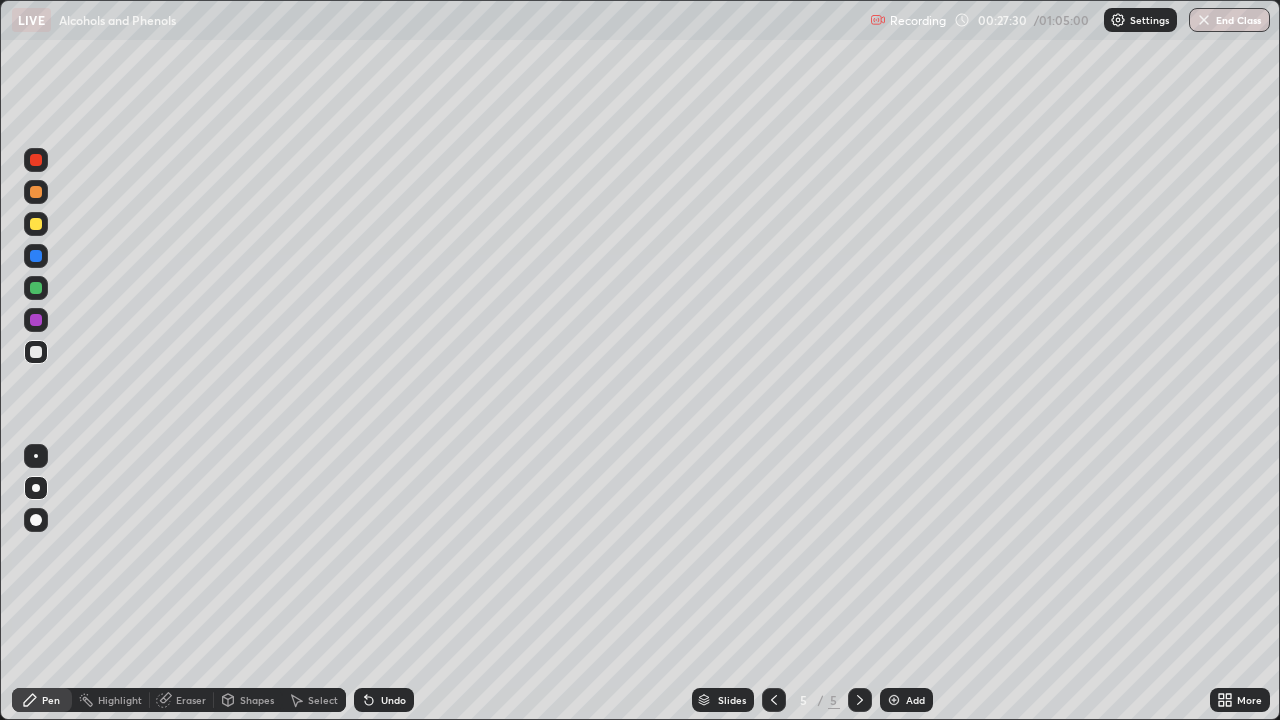 click at bounding box center [36, 224] 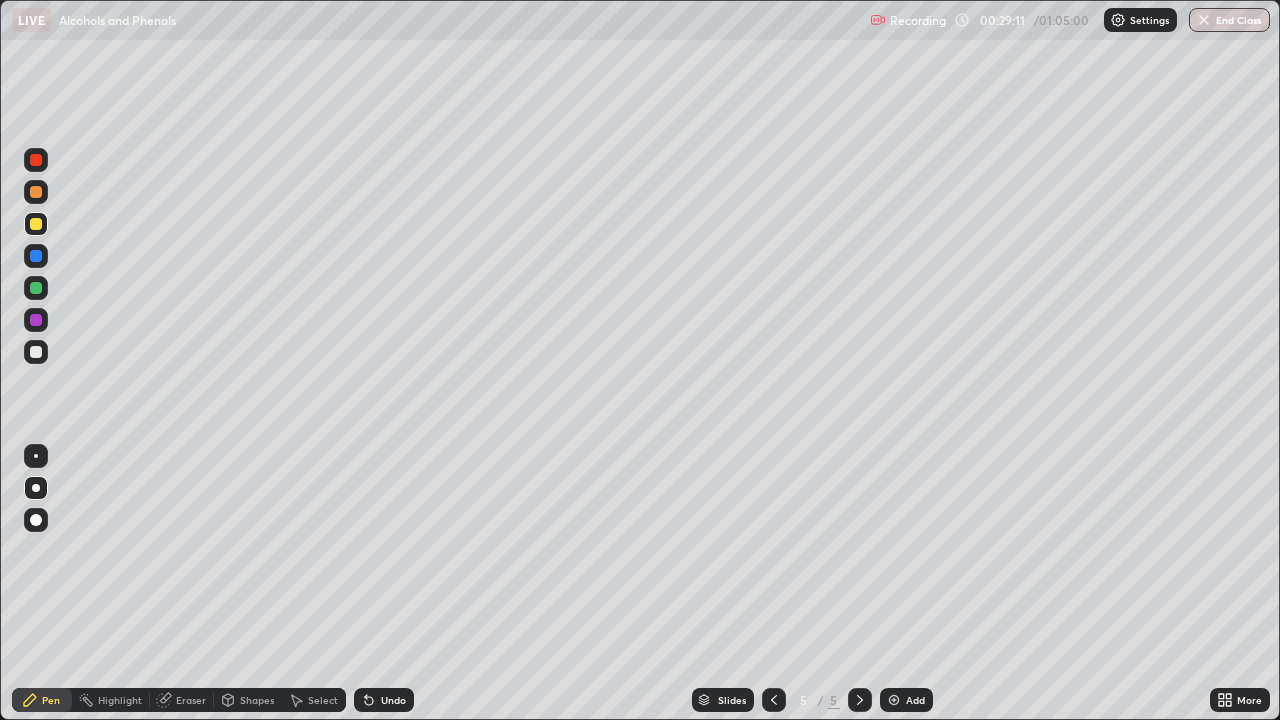 click at bounding box center (36, 352) 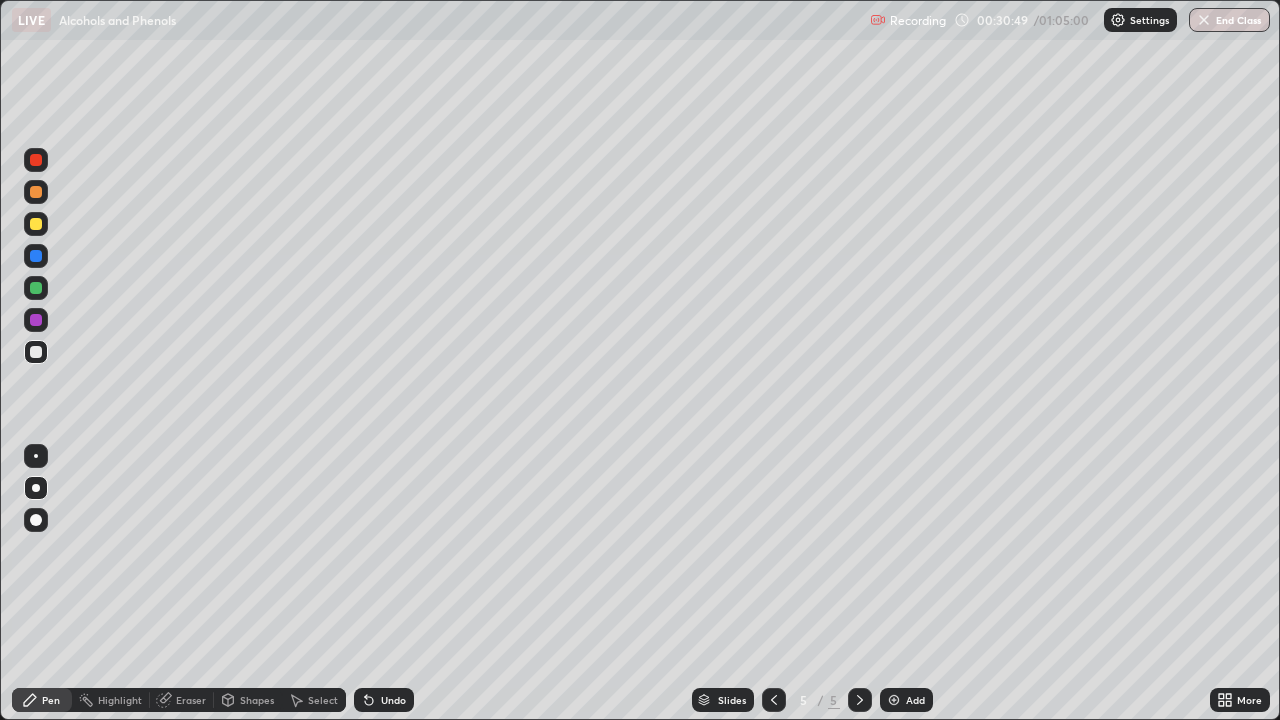 click at bounding box center [894, 700] 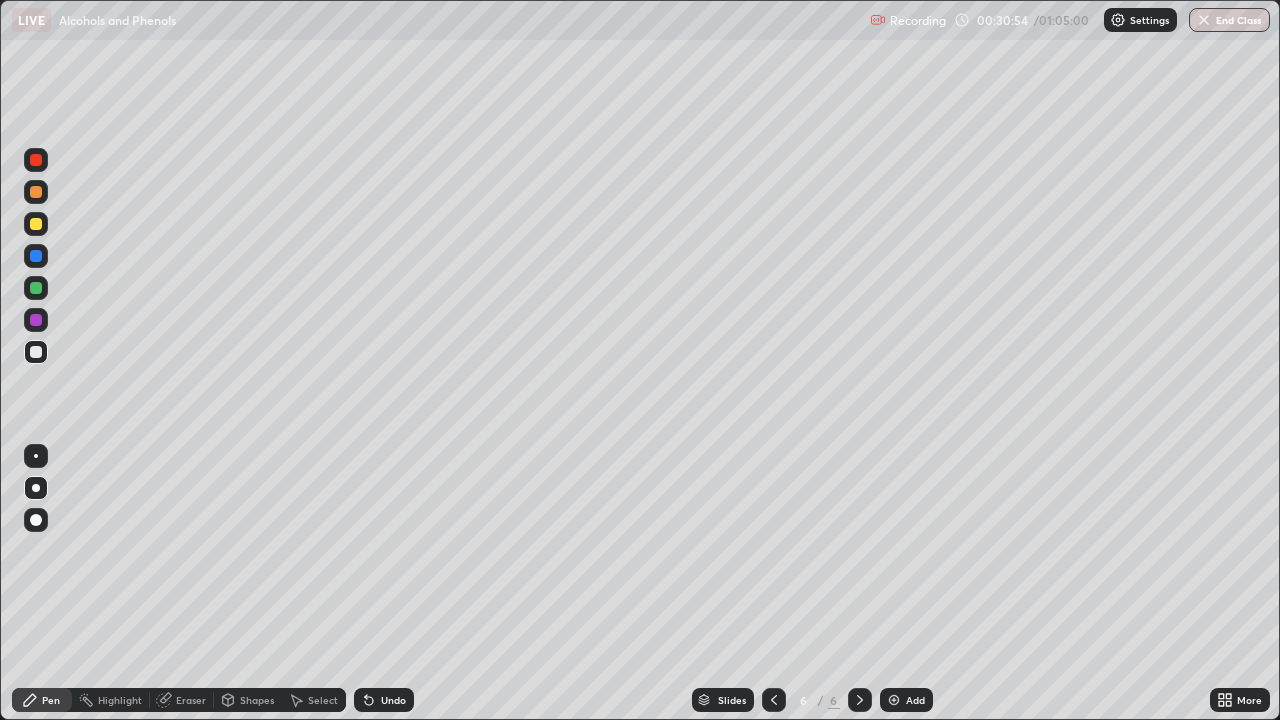 click on "Undo" at bounding box center (393, 700) 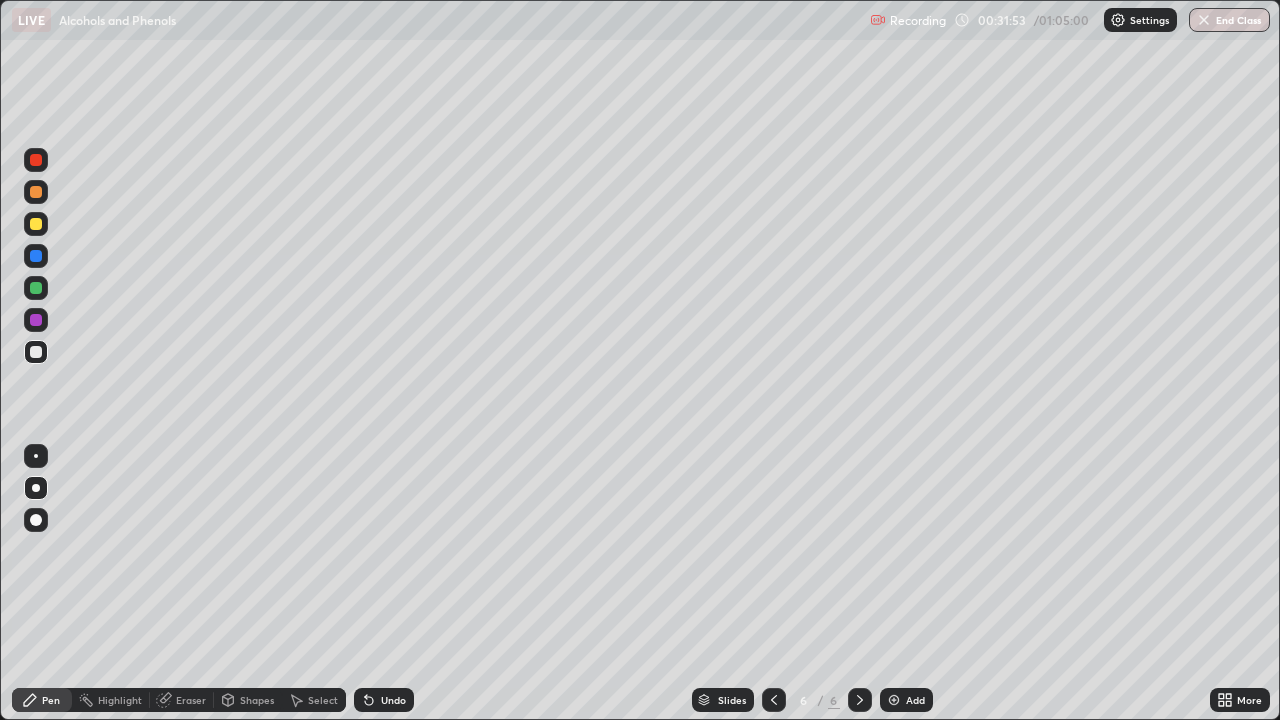 click at bounding box center (36, 224) 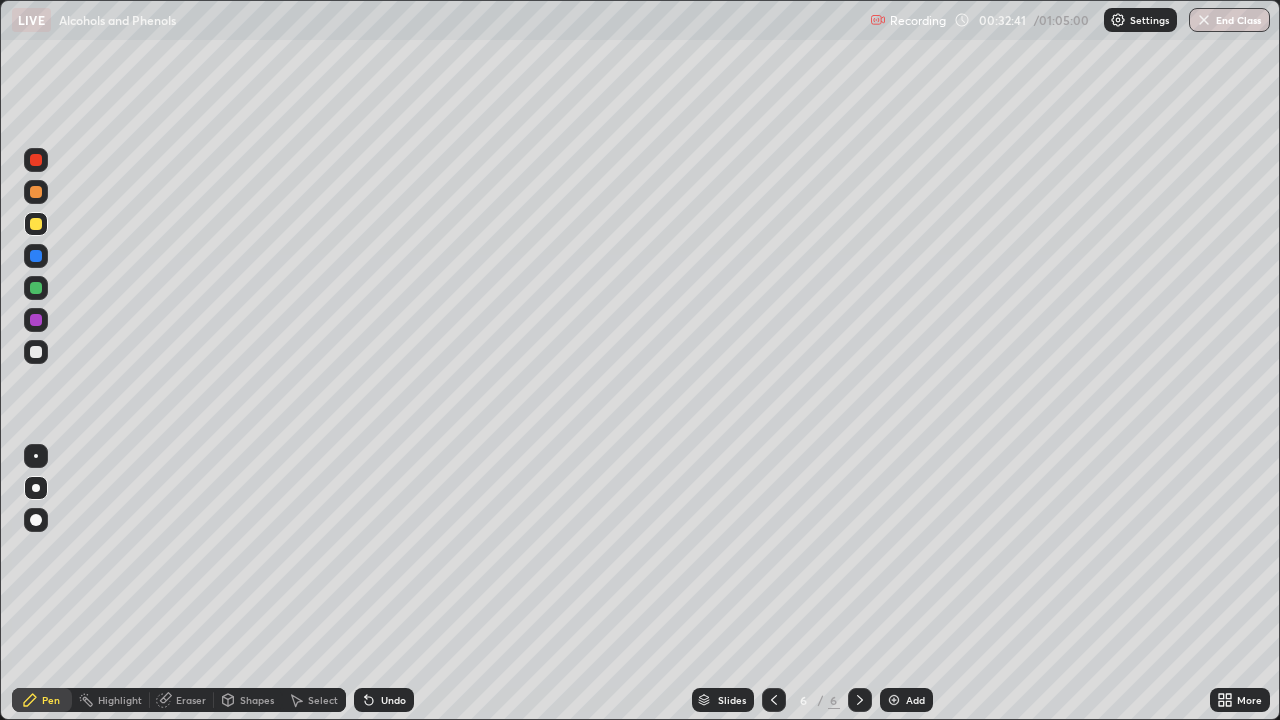 click at bounding box center (36, 352) 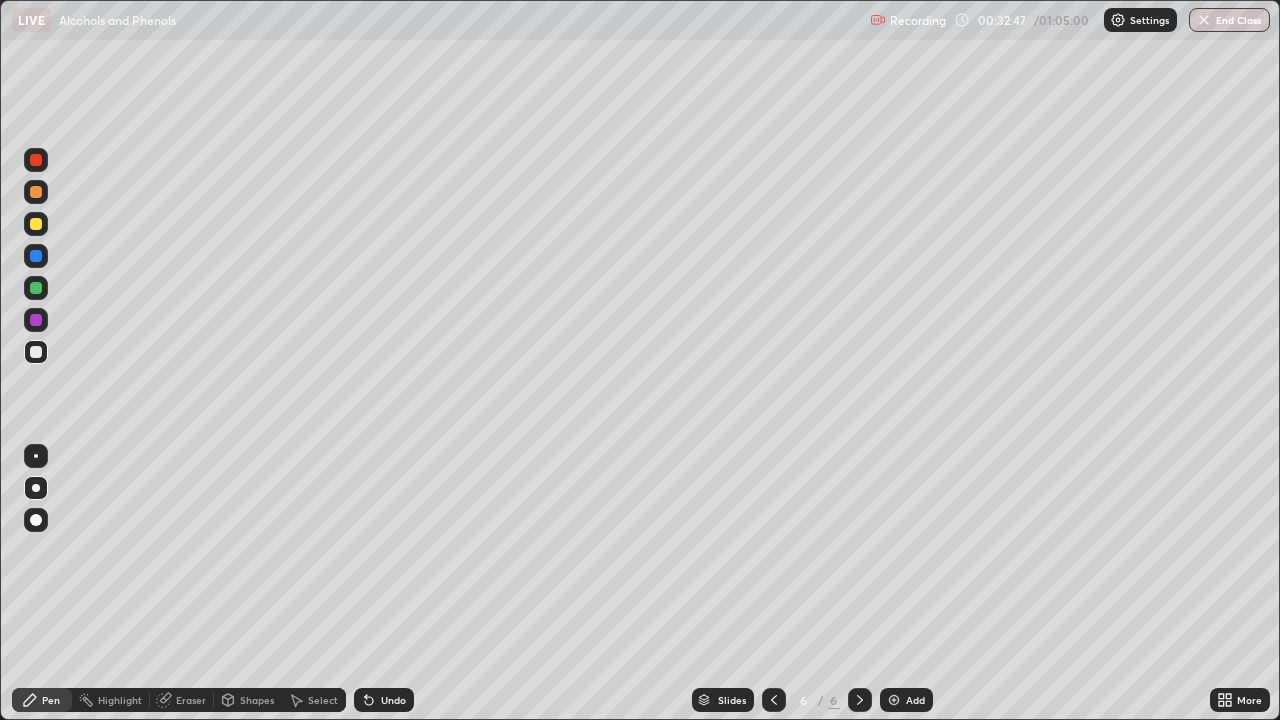click at bounding box center (36, 224) 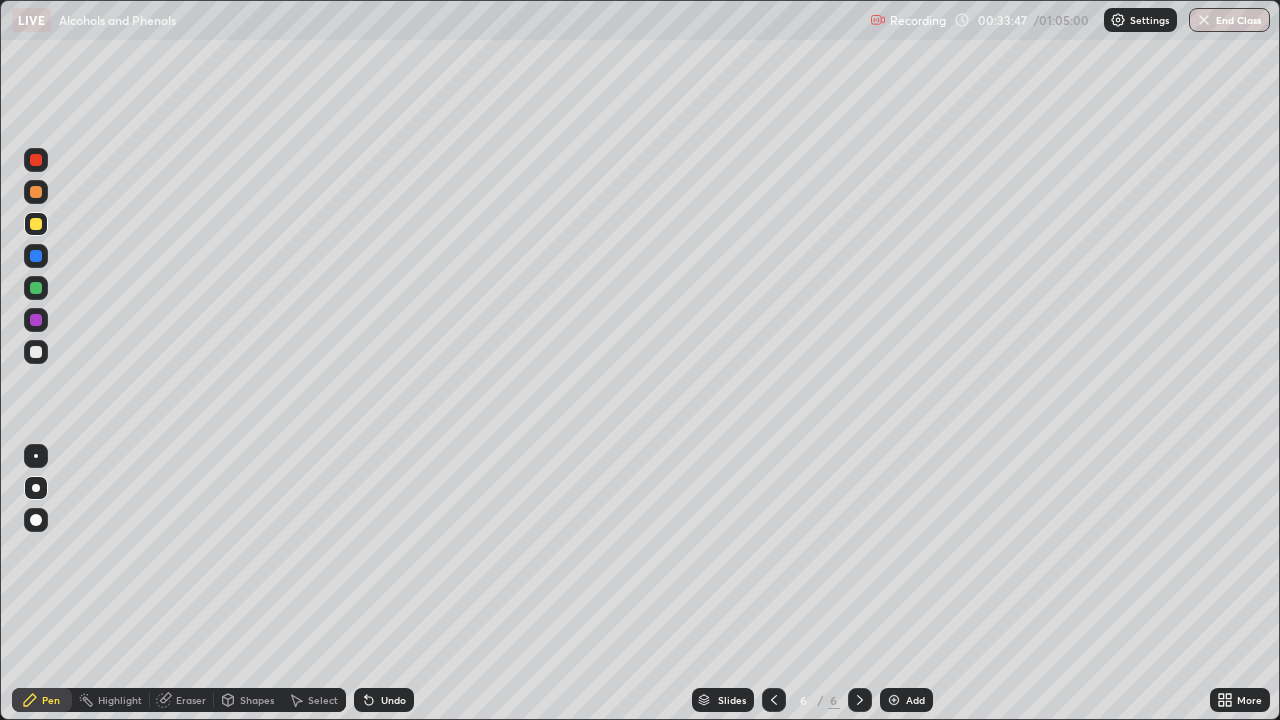 click at bounding box center [36, 160] 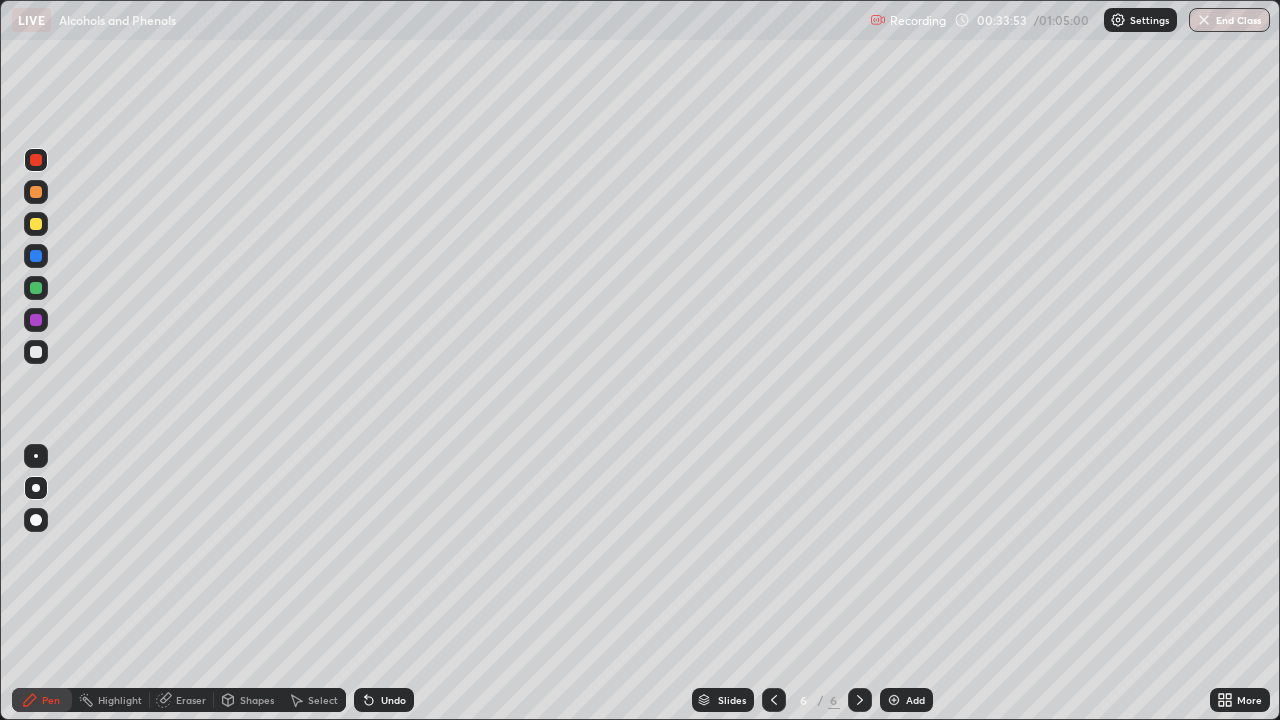 click at bounding box center (36, 352) 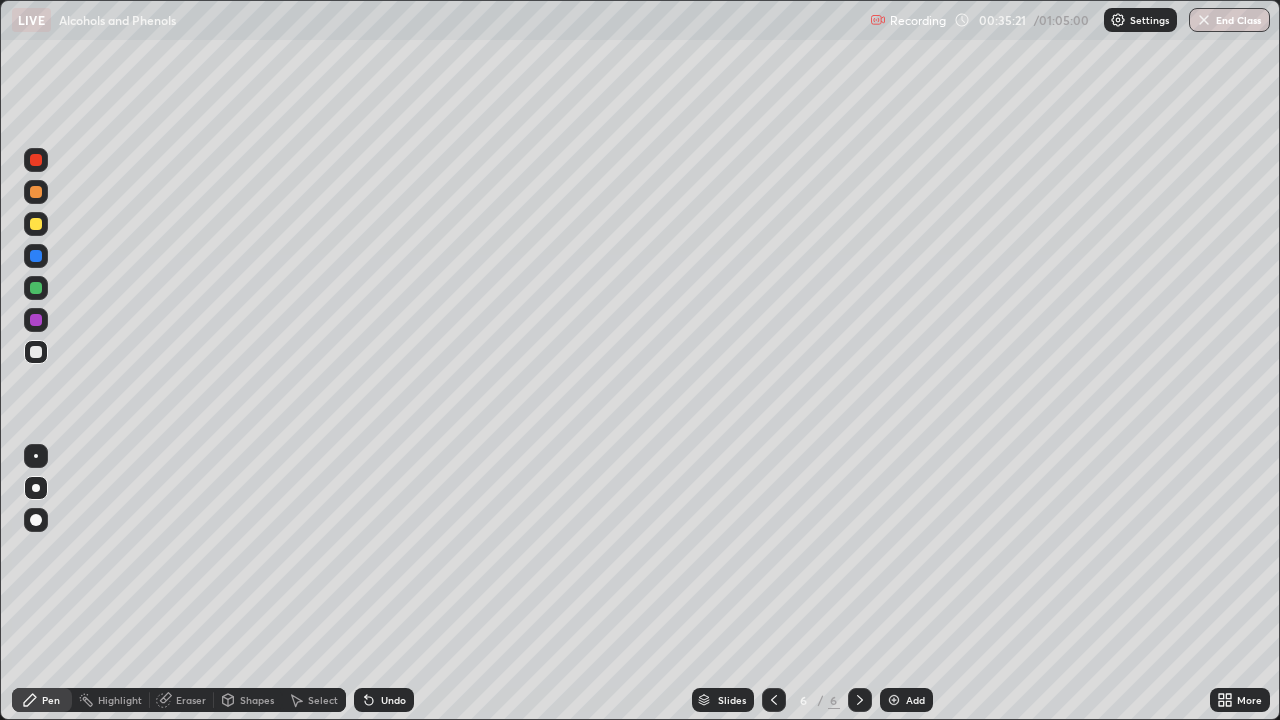 click on "Undo" at bounding box center [393, 700] 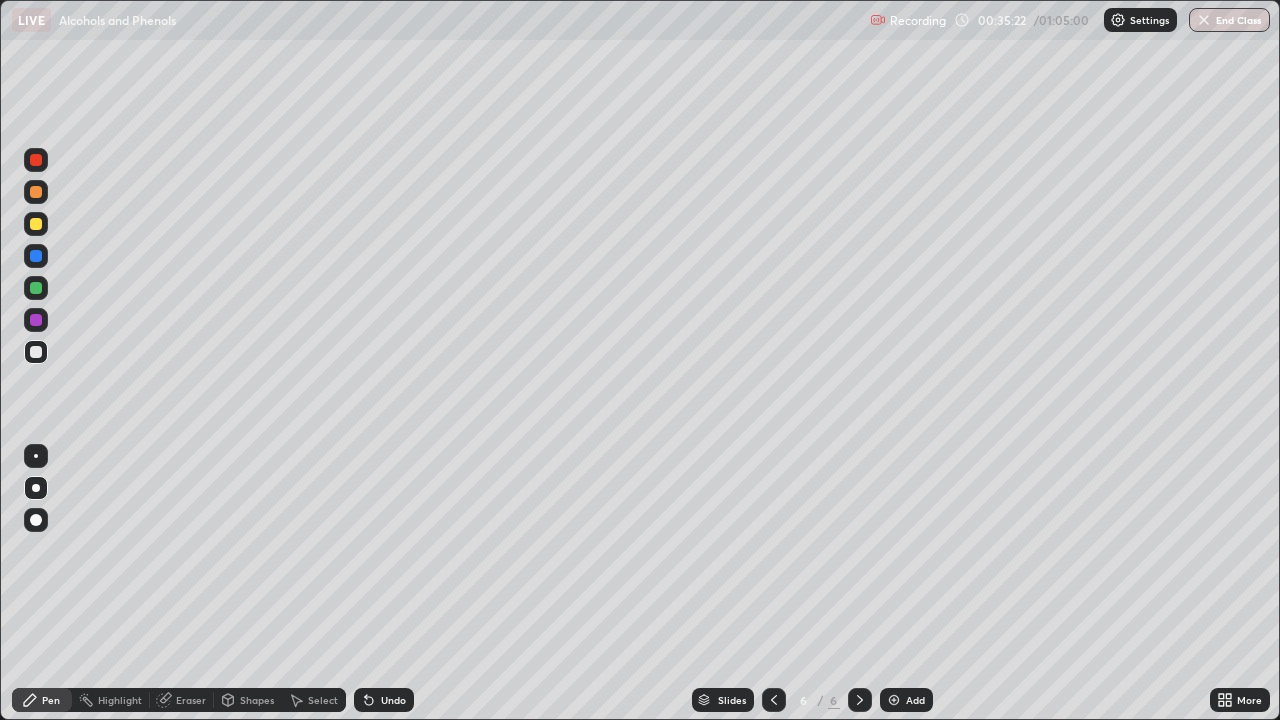 click on "Undo" at bounding box center (393, 700) 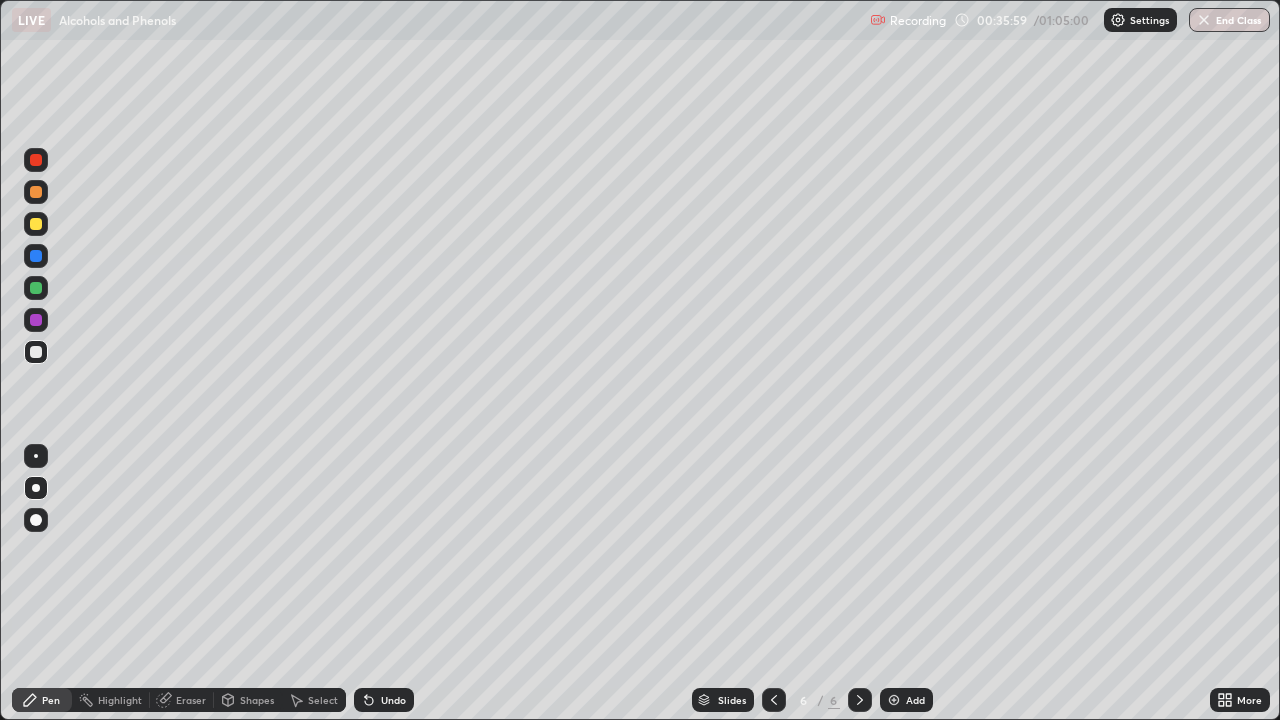 click on "Eraser" at bounding box center (182, 700) 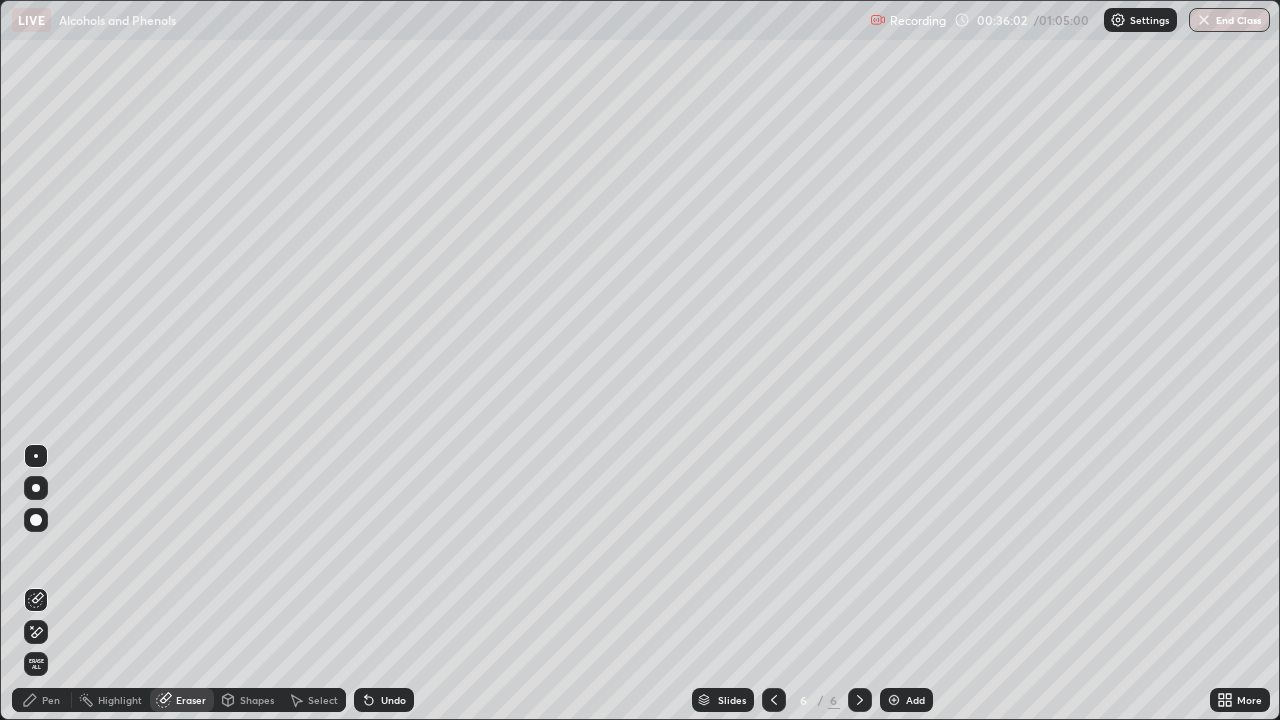 click on "Pen" at bounding box center (51, 700) 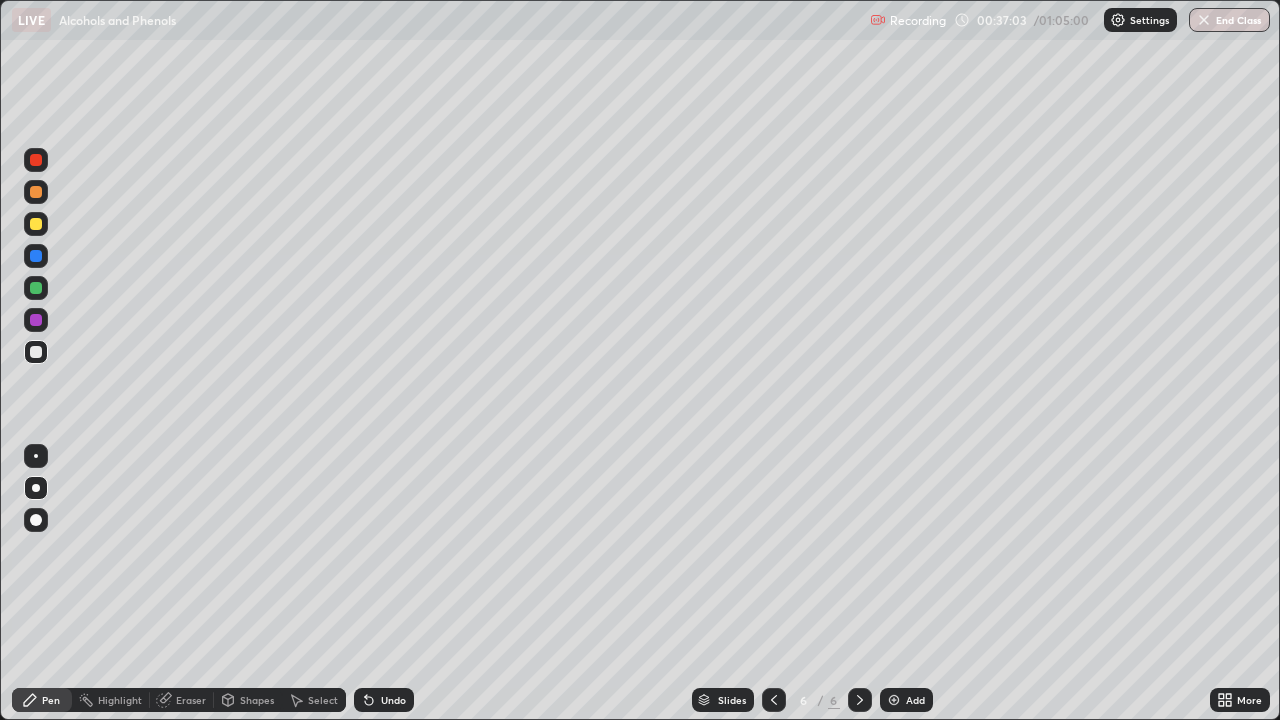 click at bounding box center (36, 160) 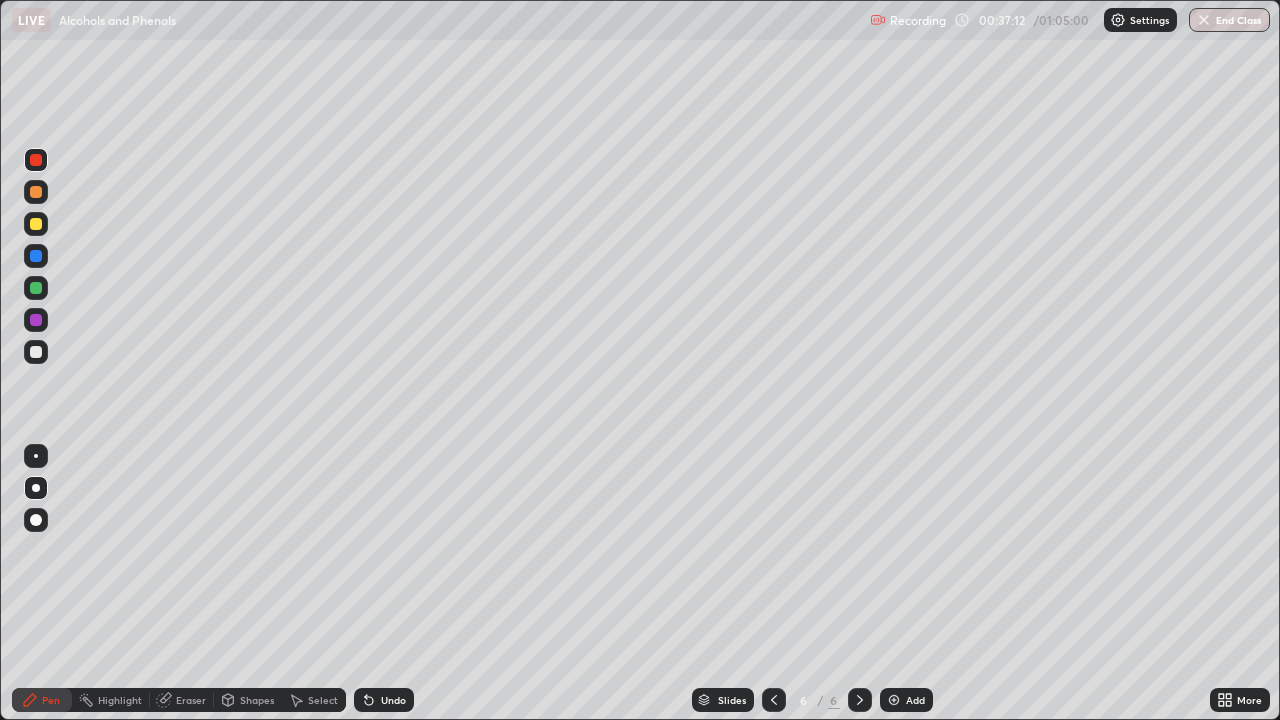 click at bounding box center (36, 224) 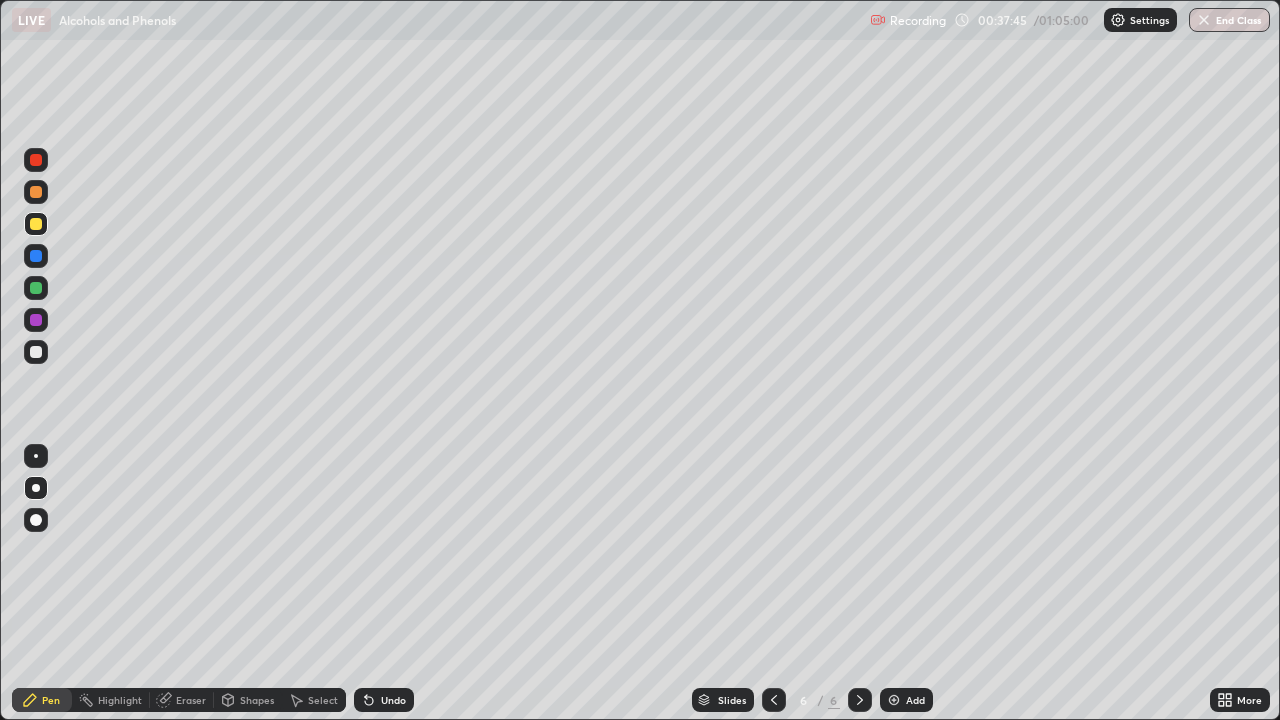 click at bounding box center (36, 352) 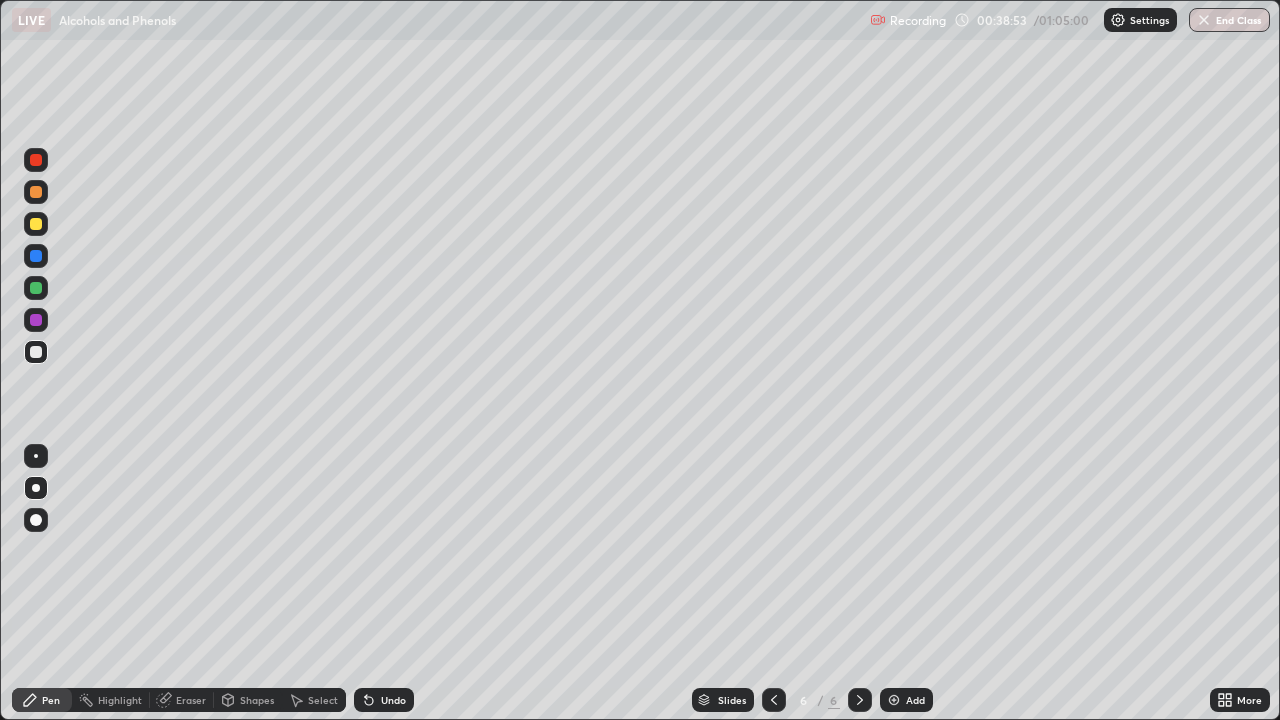click 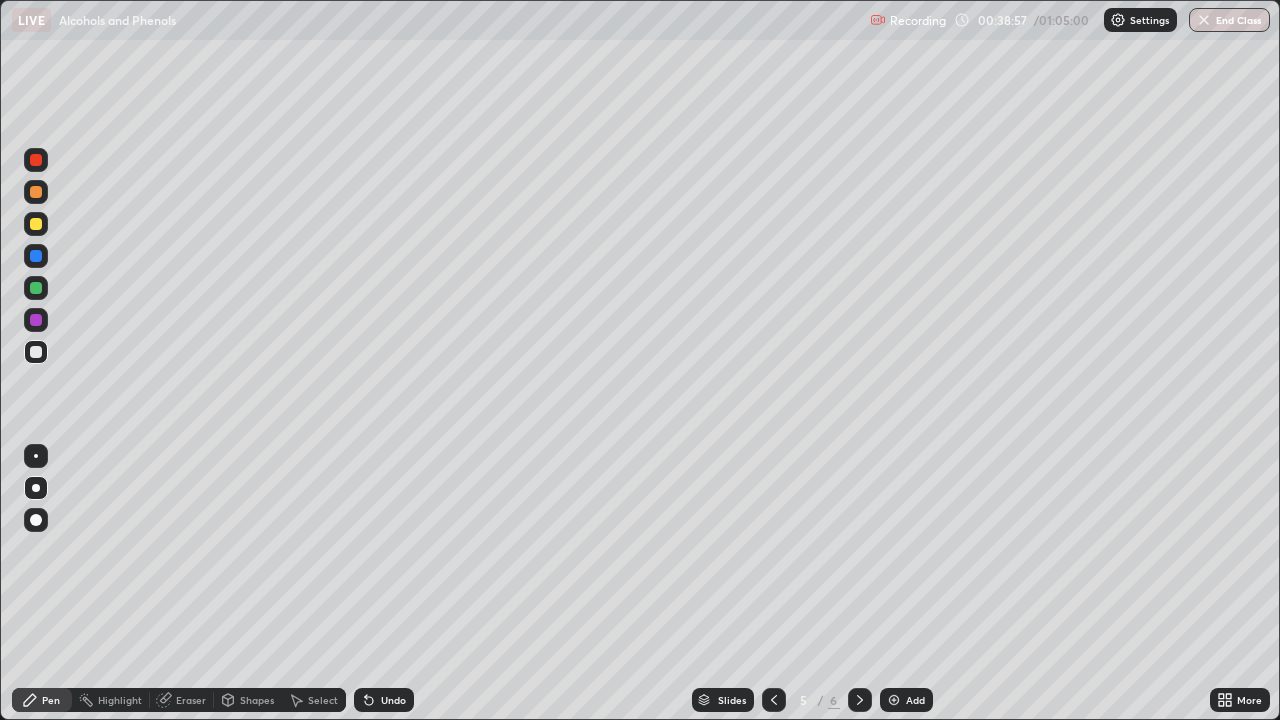 click 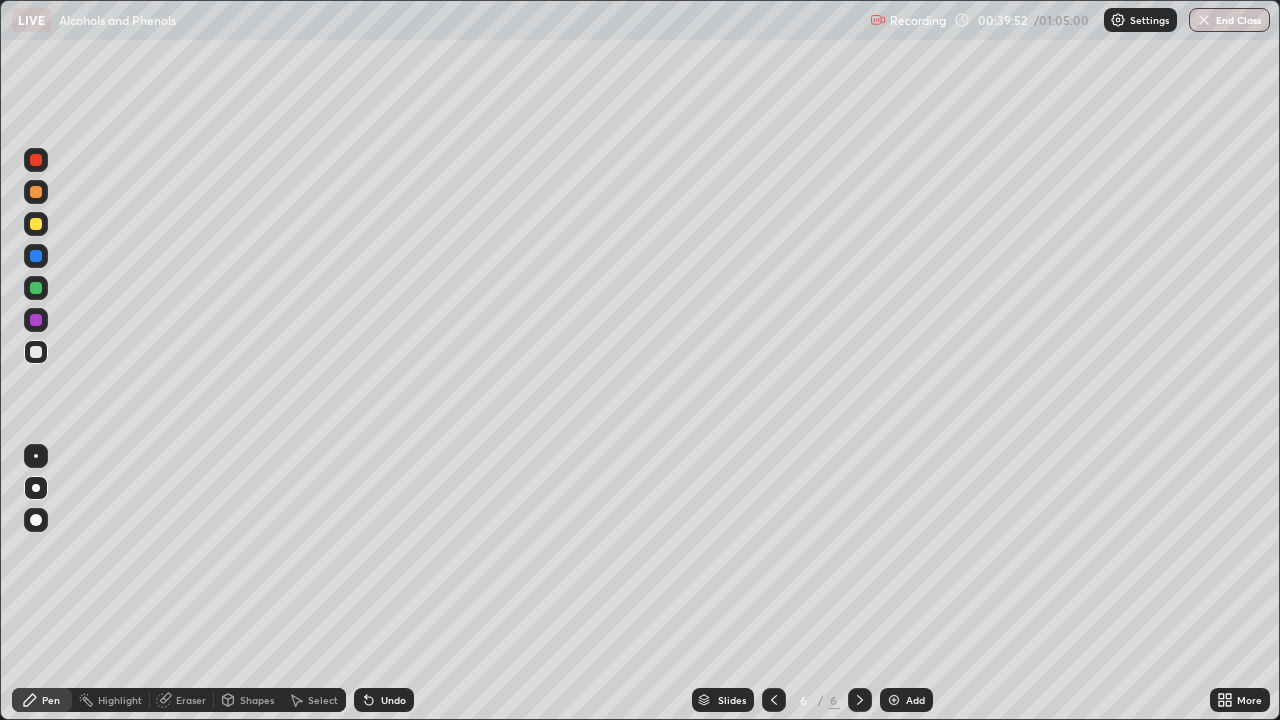 click at bounding box center [894, 700] 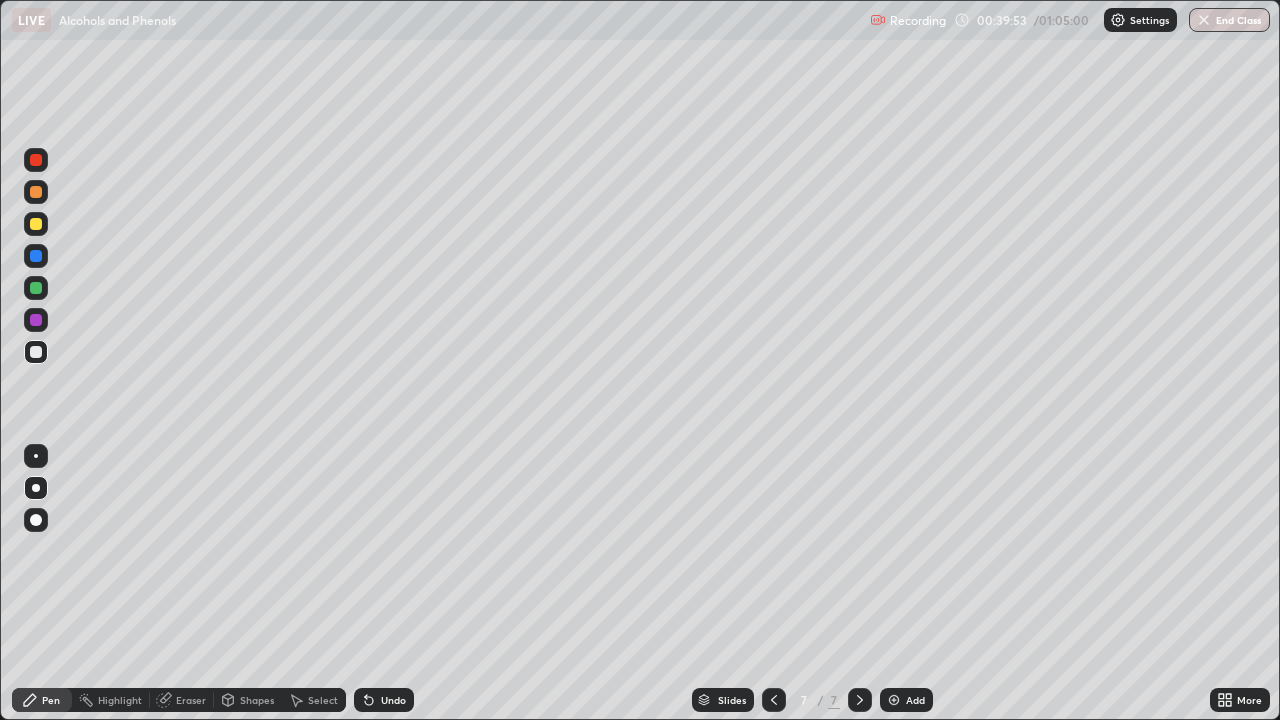 click at bounding box center (36, 224) 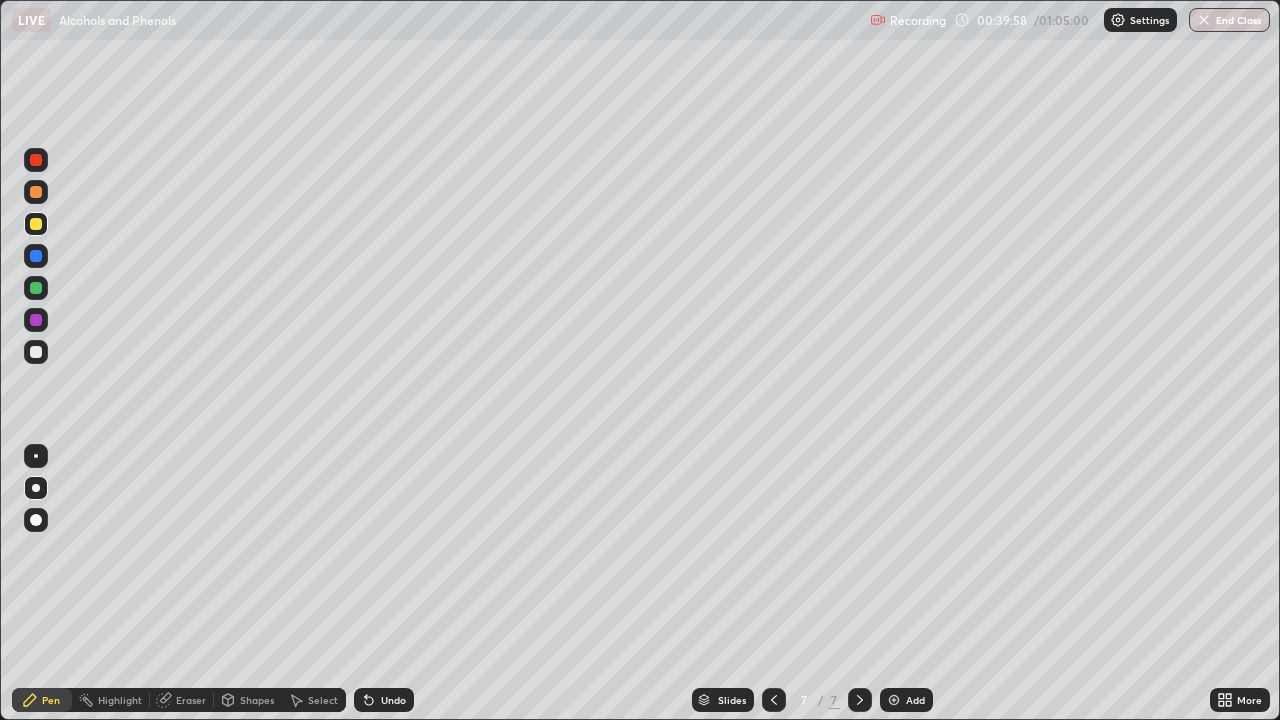 click 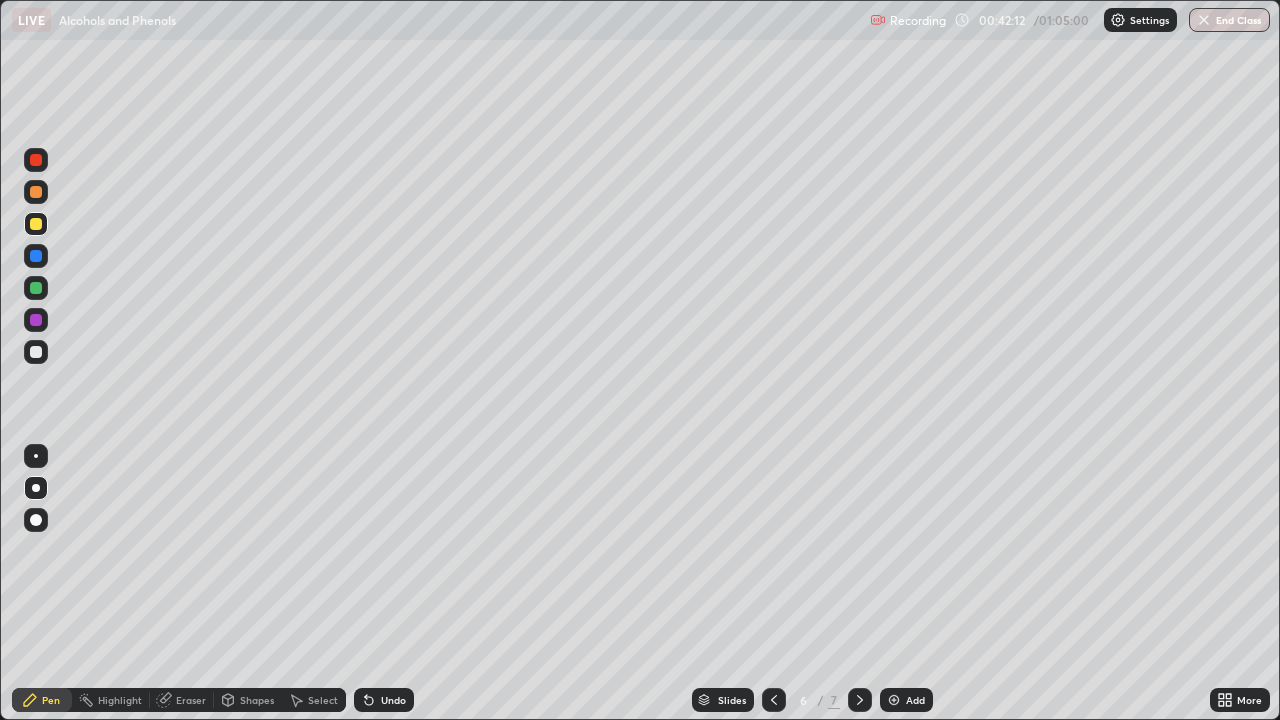 click on "End Class" at bounding box center (1229, 20) 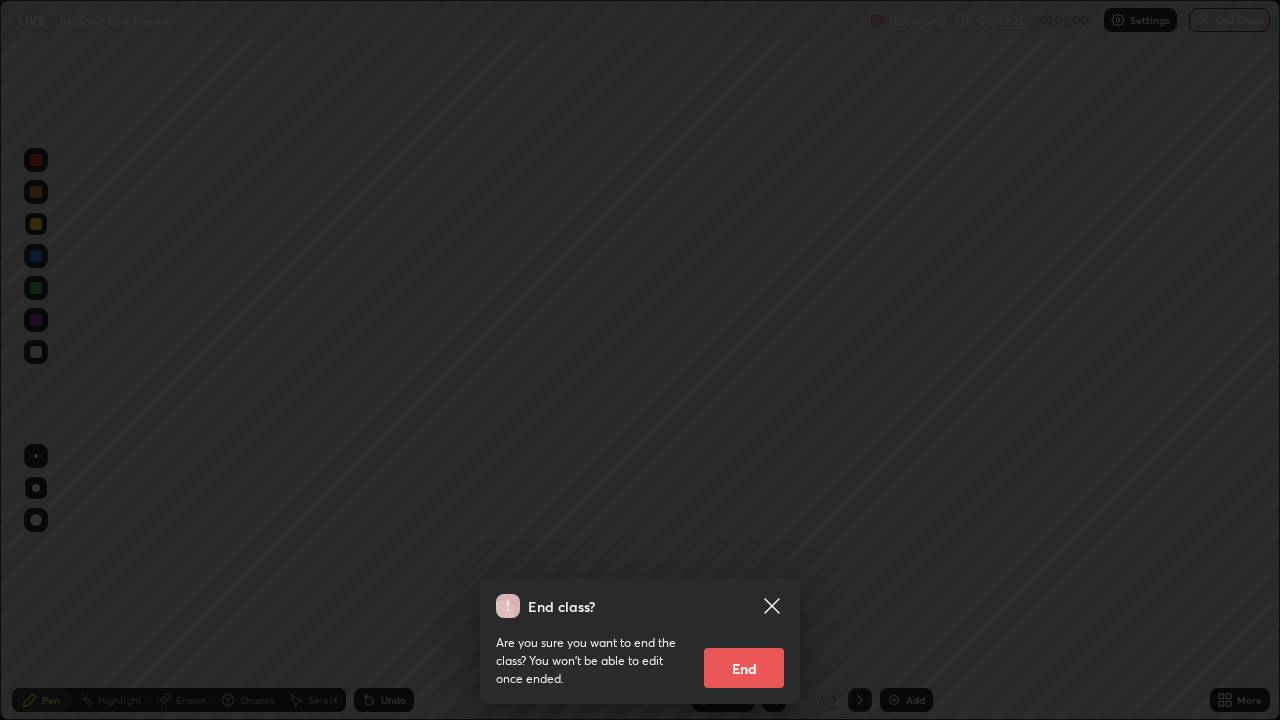 click on "End" at bounding box center [744, 668] 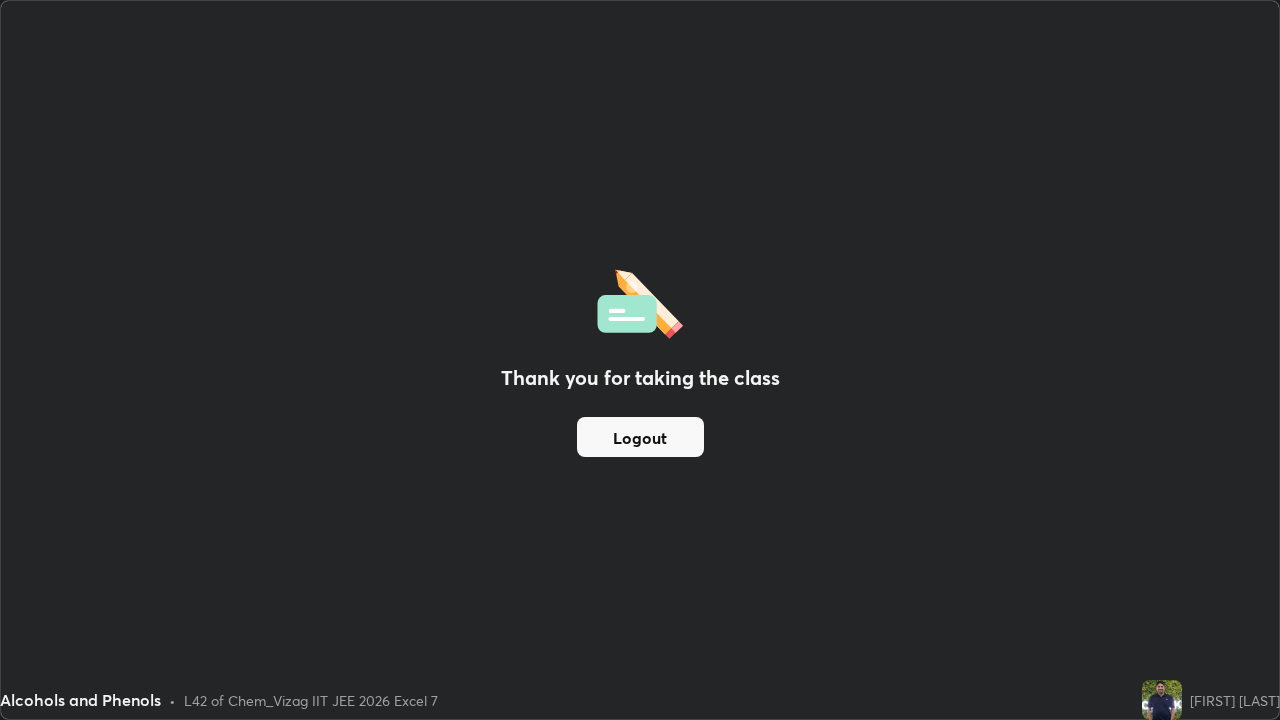 click on "Thank you for taking the class Logout" at bounding box center [640, 360] 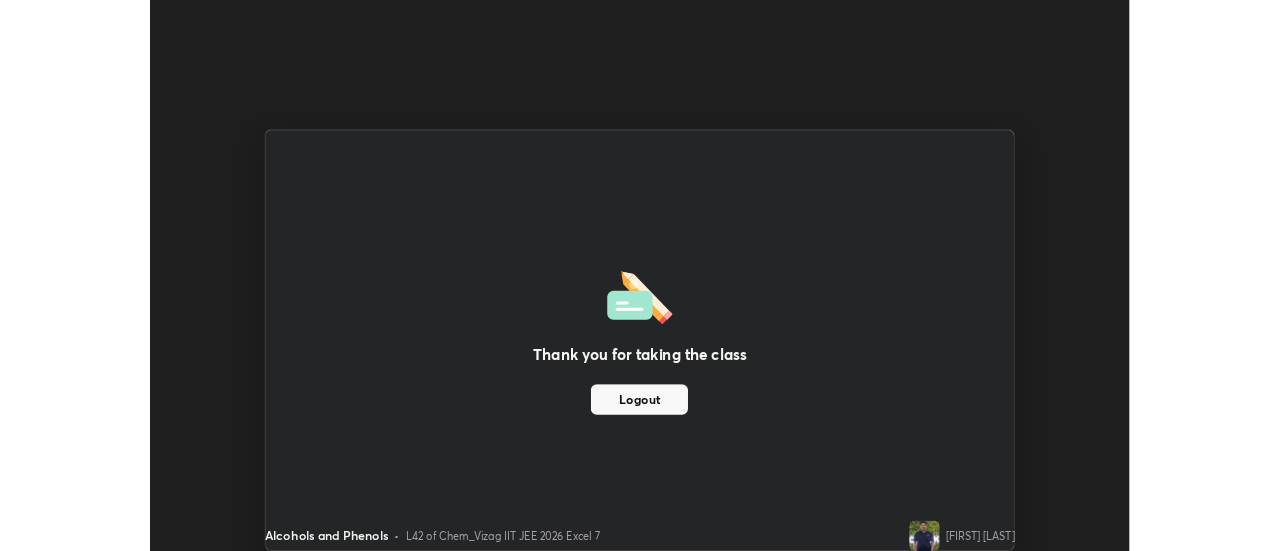 scroll, scrollTop: 551, scrollLeft: 1280, axis: both 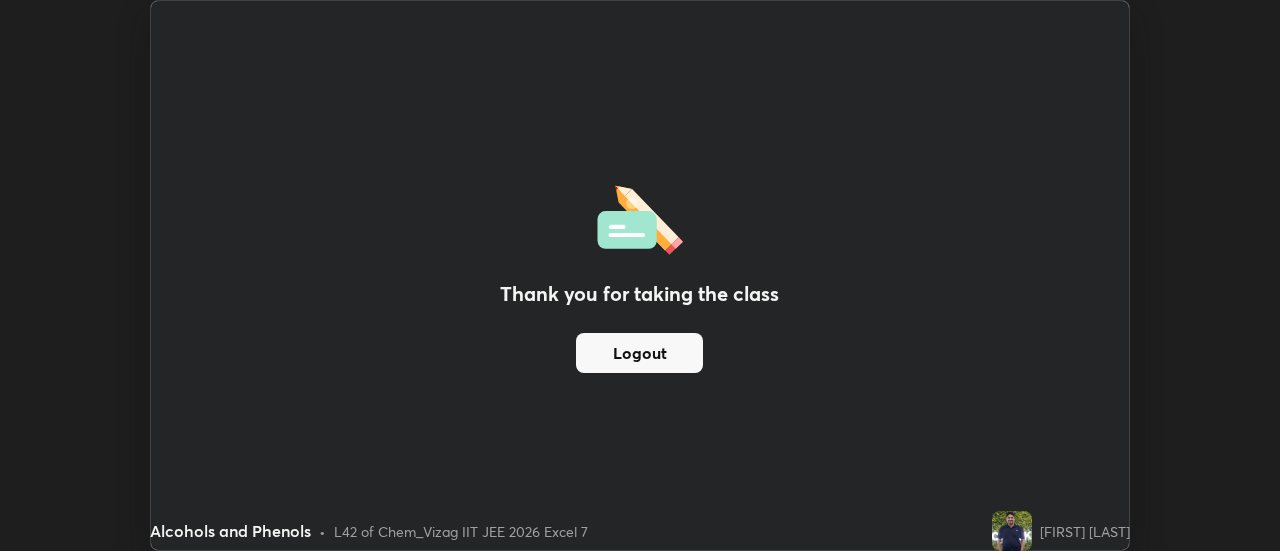click on "Logout" at bounding box center (639, 353) 